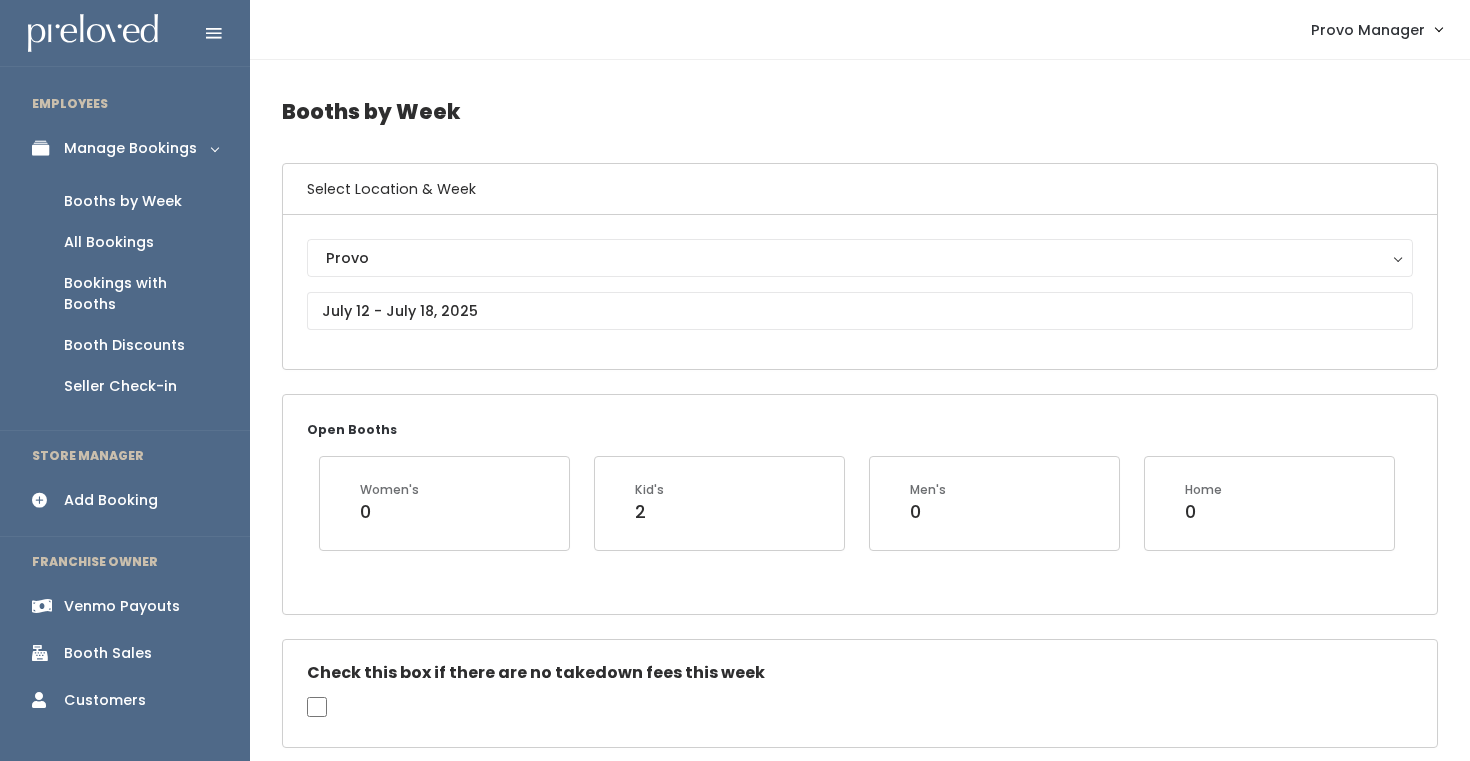 scroll, scrollTop: 37, scrollLeft: 0, axis: vertical 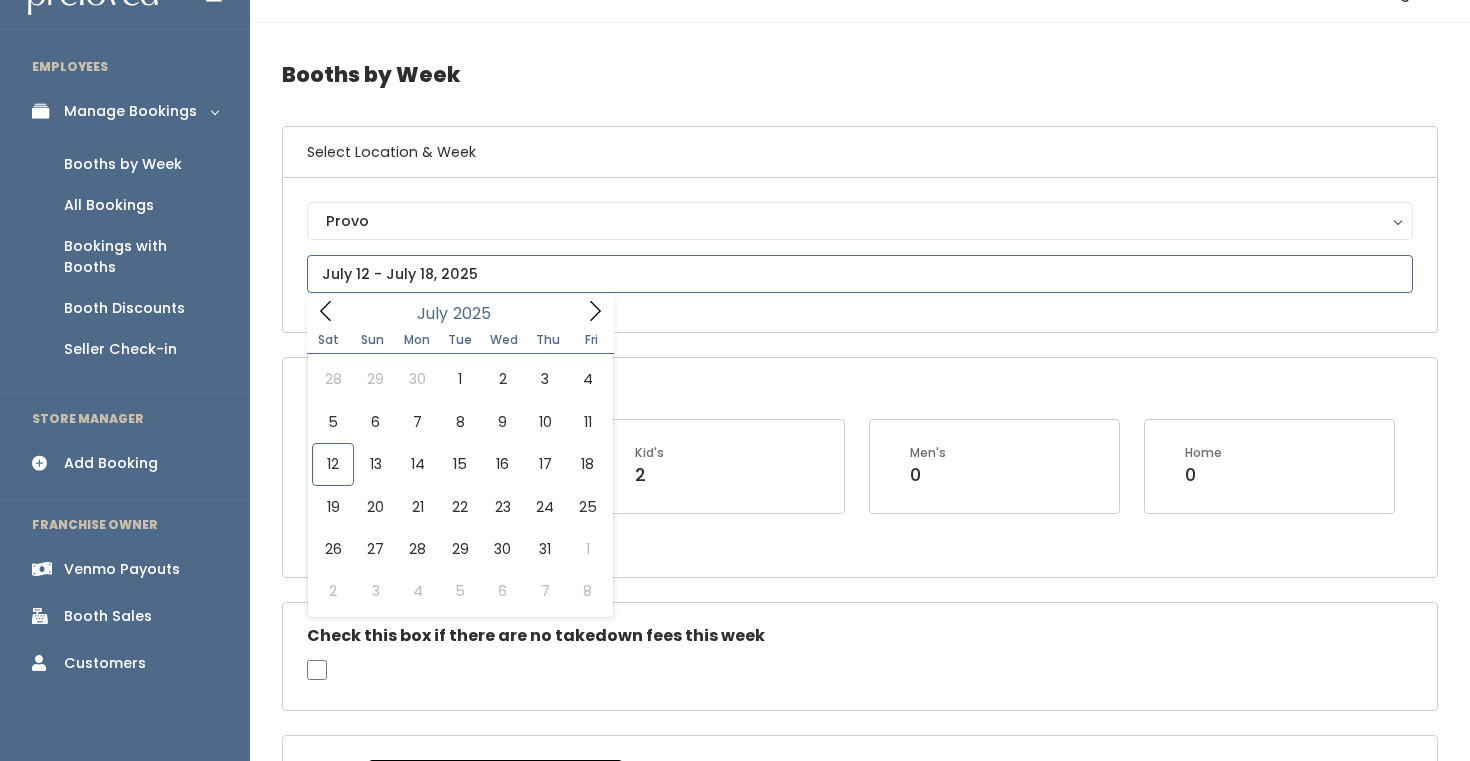 click at bounding box center (860, 274) 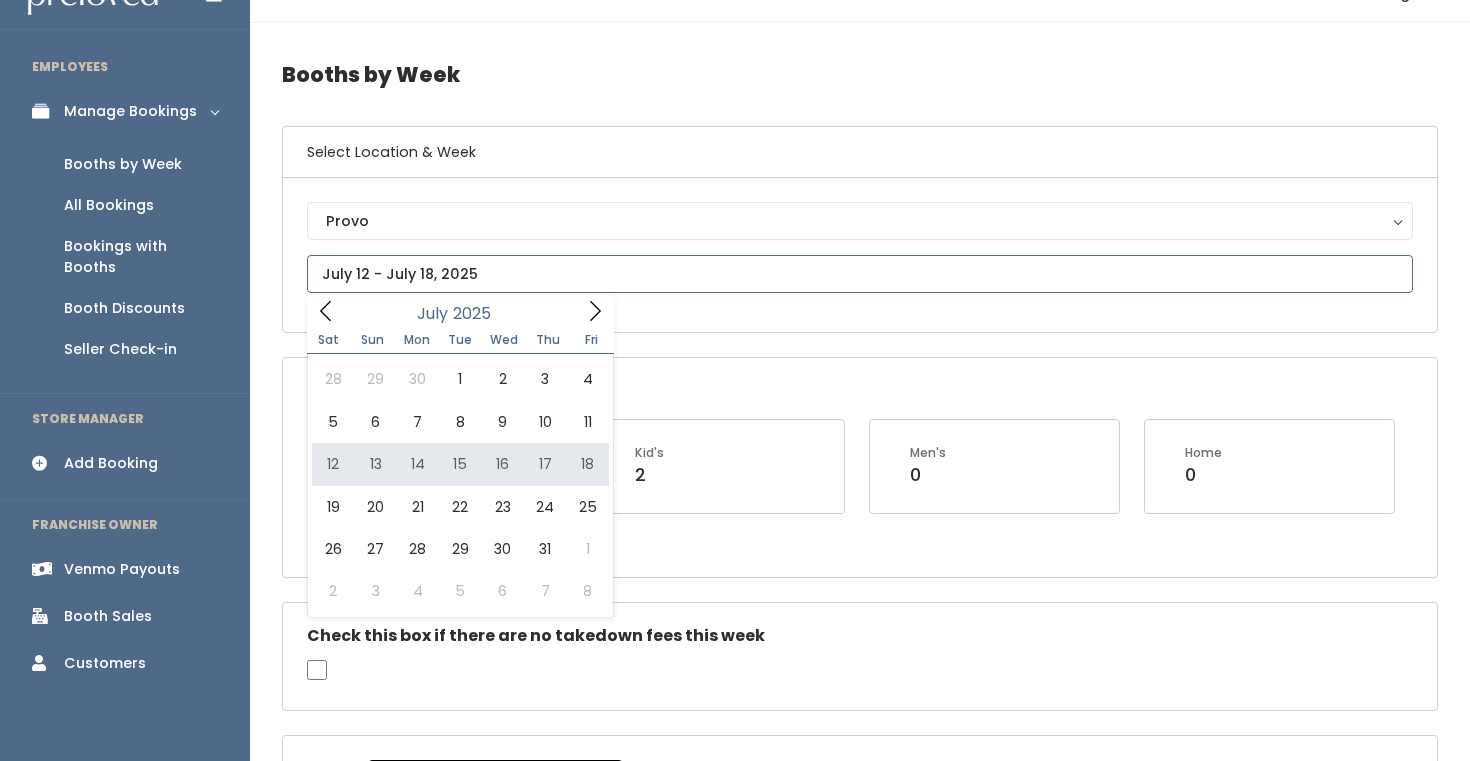 type on "July 12 to July 18" 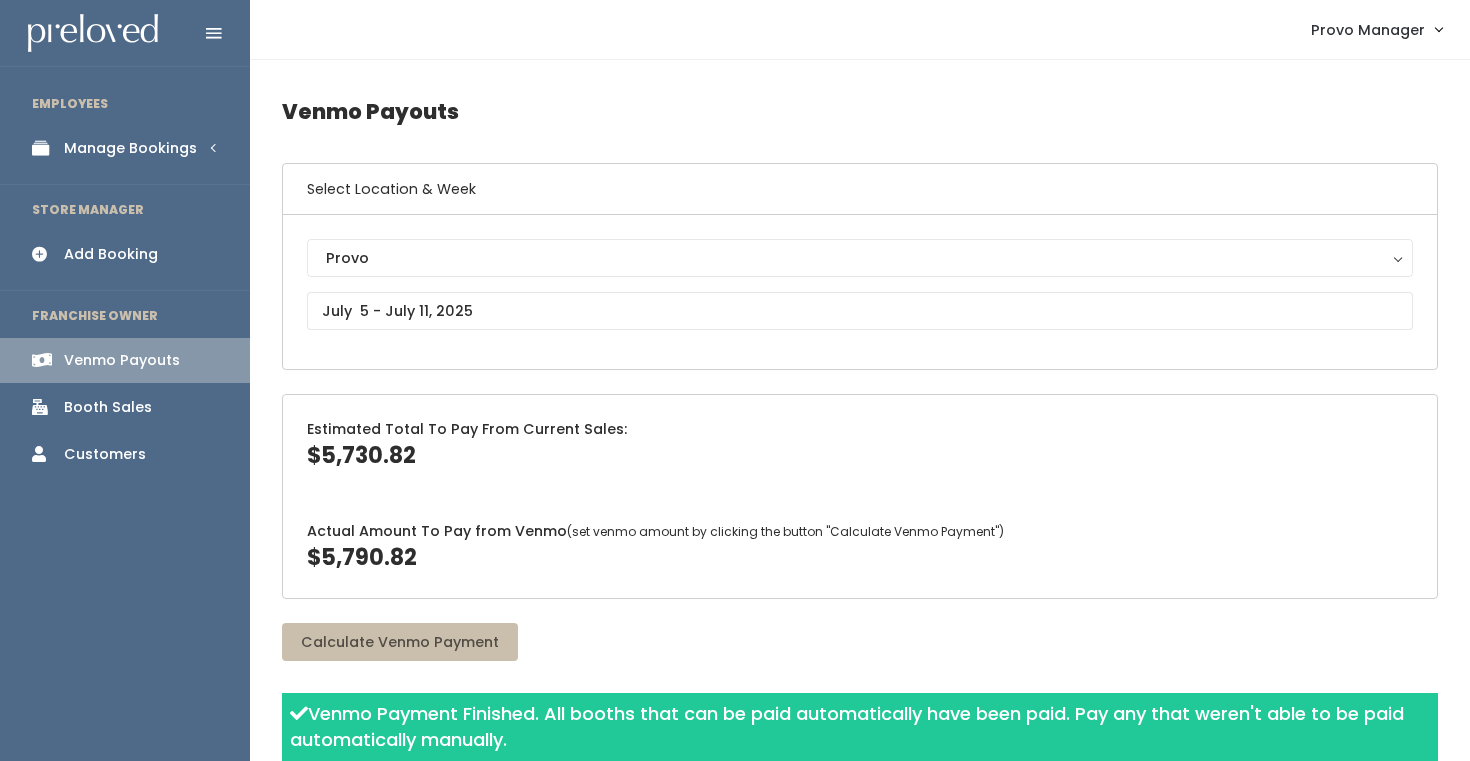 scroll, scrollTop: 0, scrollLeft: 0, axis: both 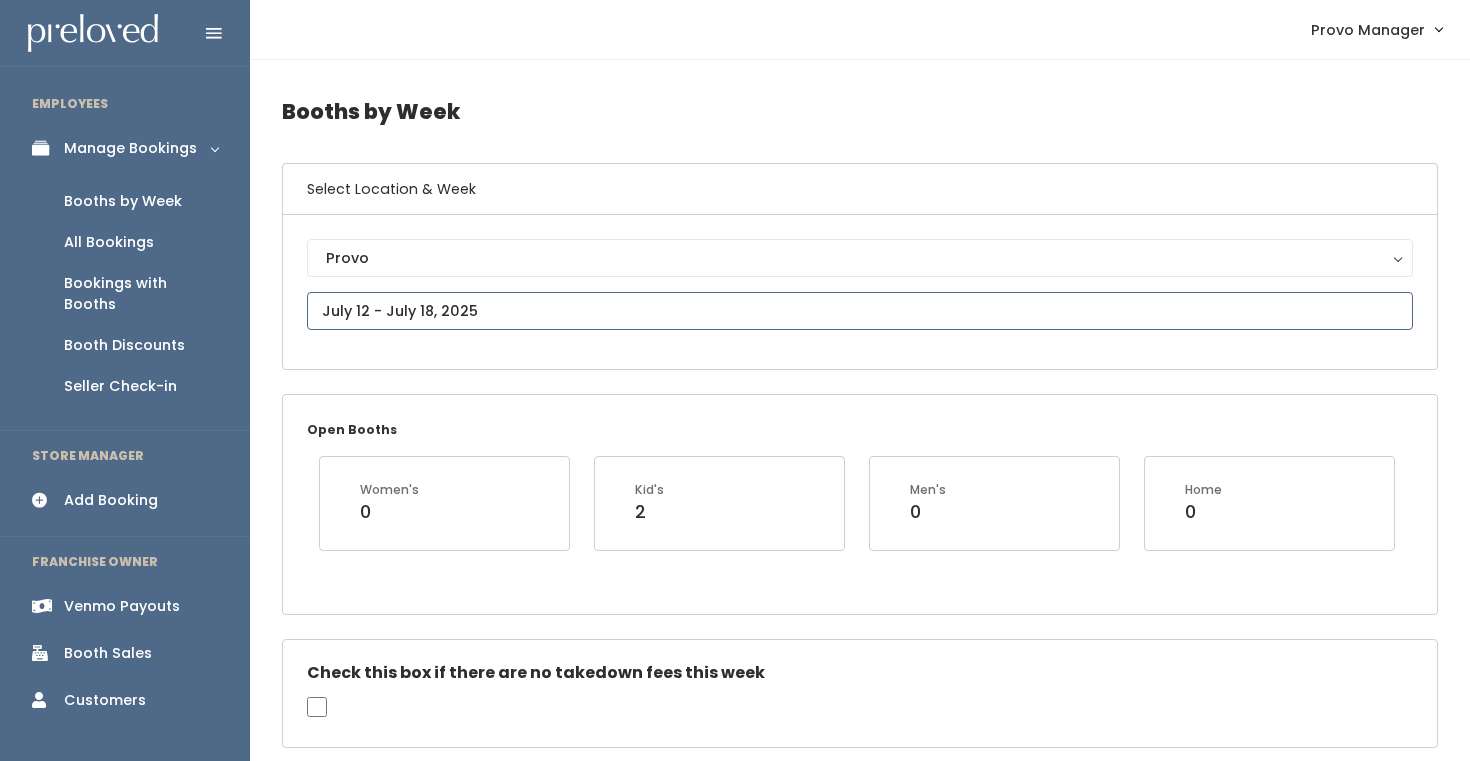 click at bounding box center [860, 311] 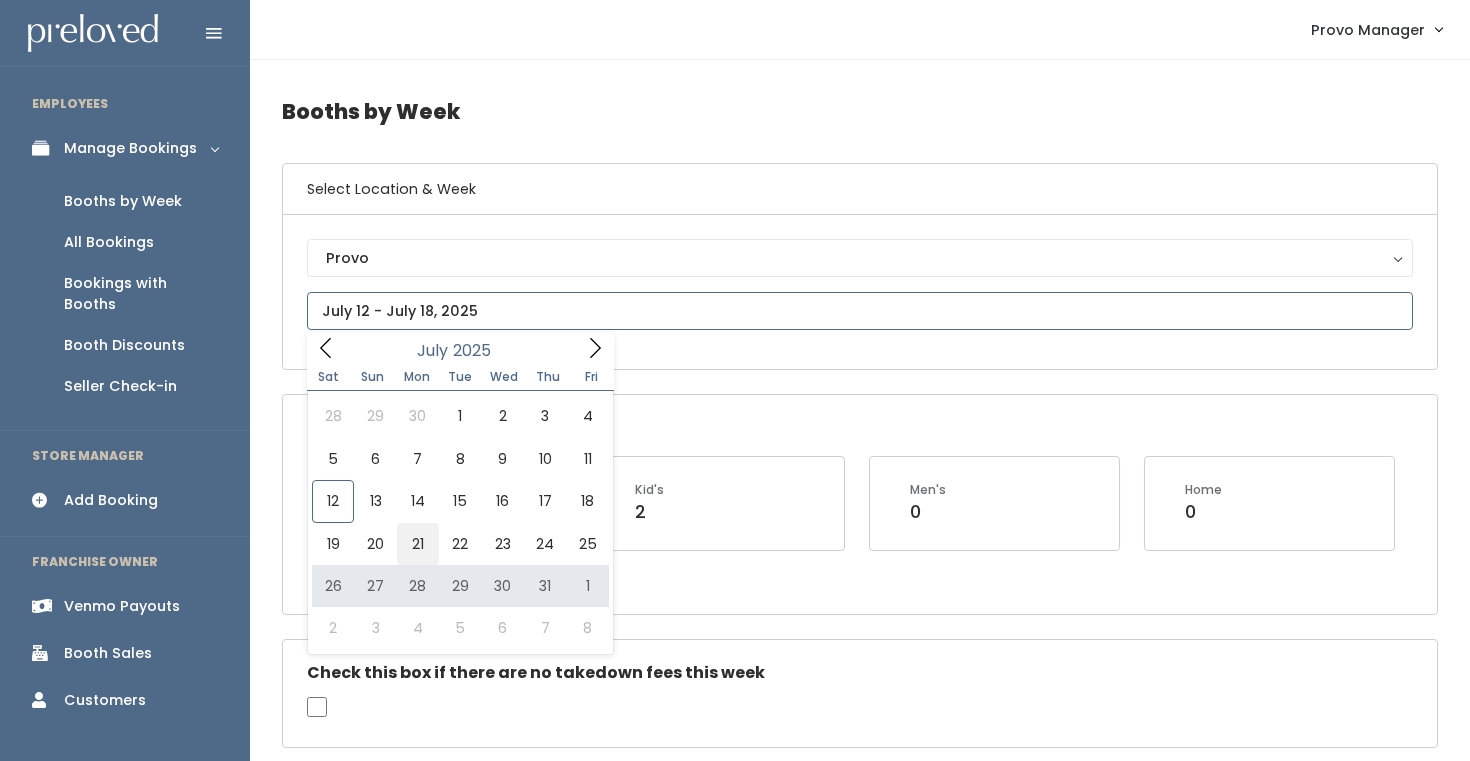 type on "July 19 to July 25" 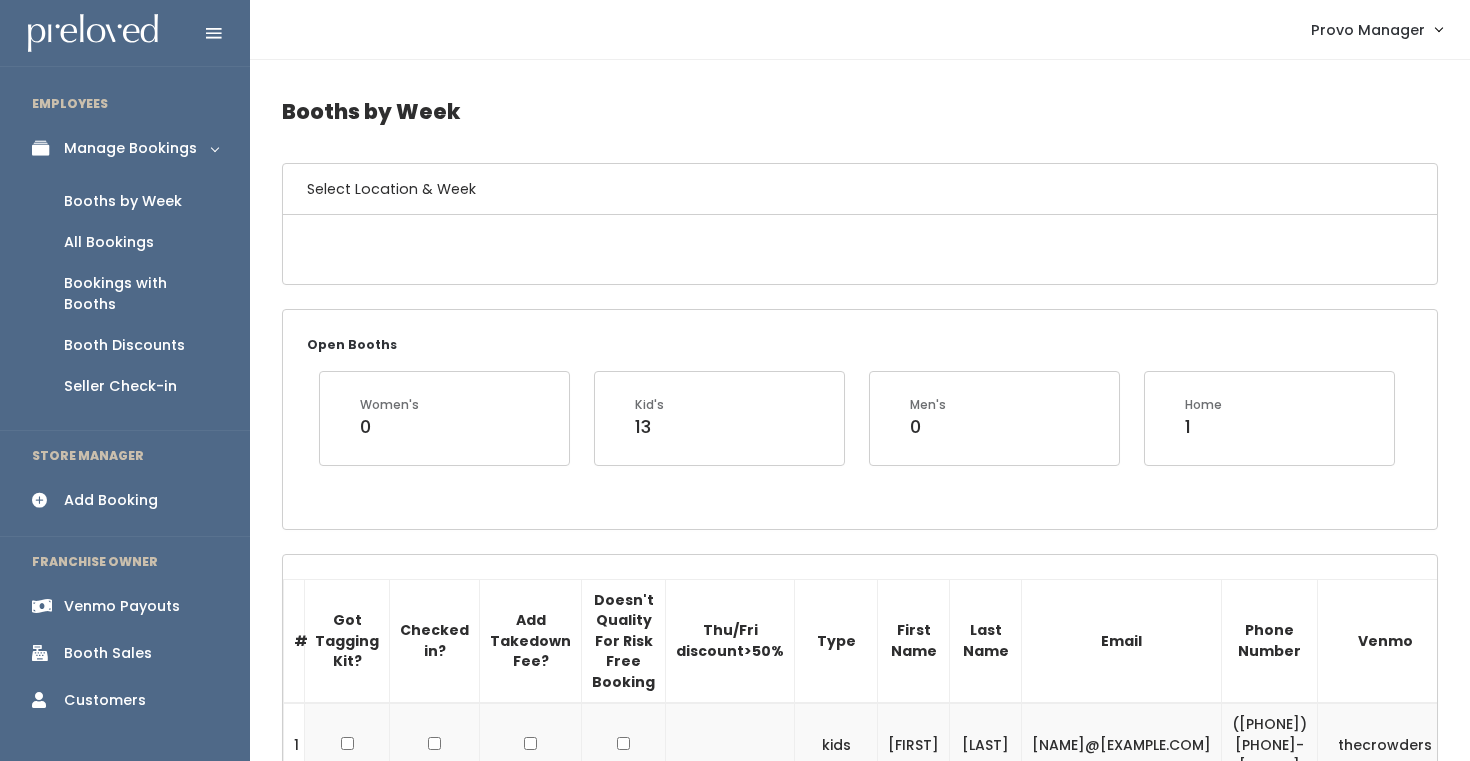 scroll, scrollTop: 0, scrollLeft: 0, axis: both 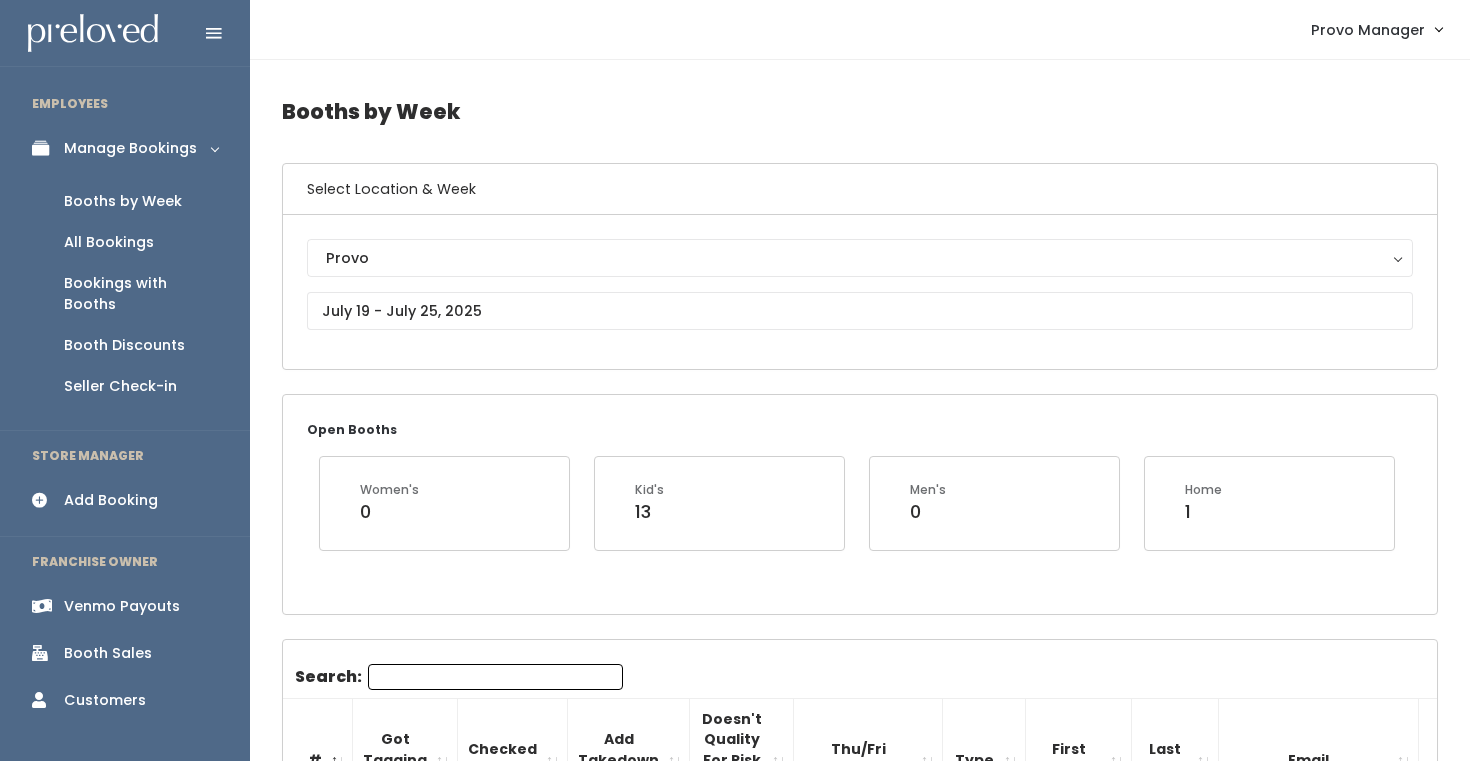 click on "Search:" at bounding box center [495, 677] 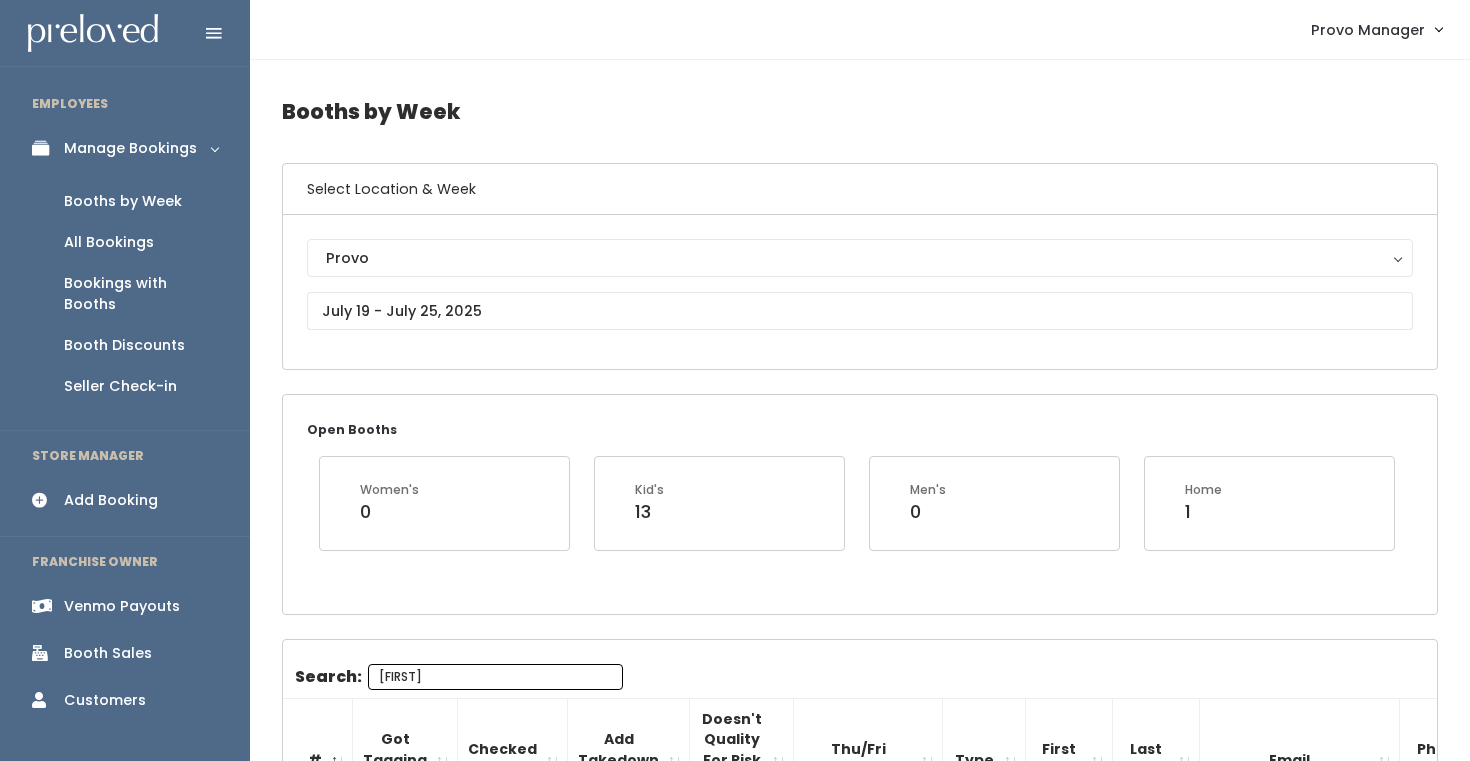 type on "[NAME]" 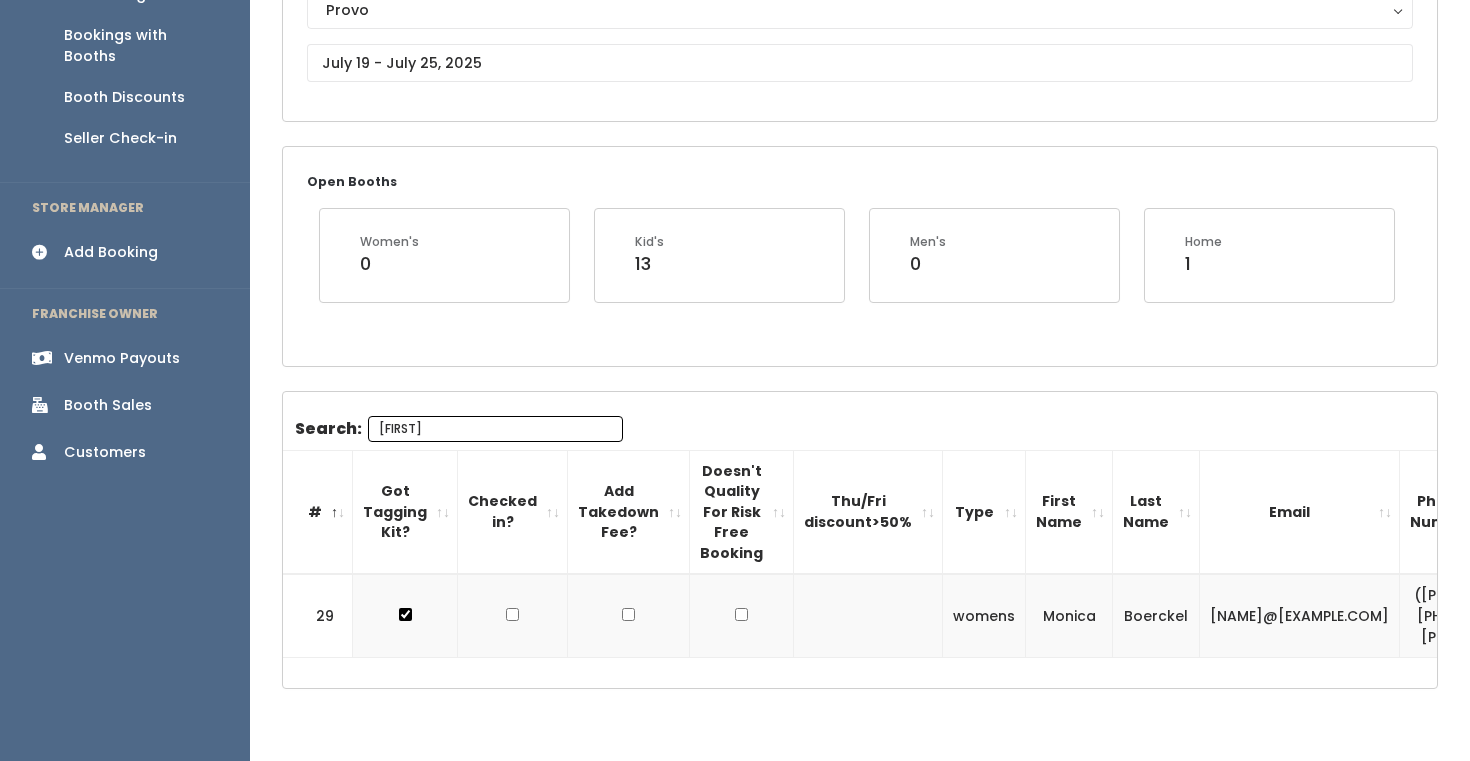 scroll, scrollTop: 275, scrollLeft: 0, axis: vertical 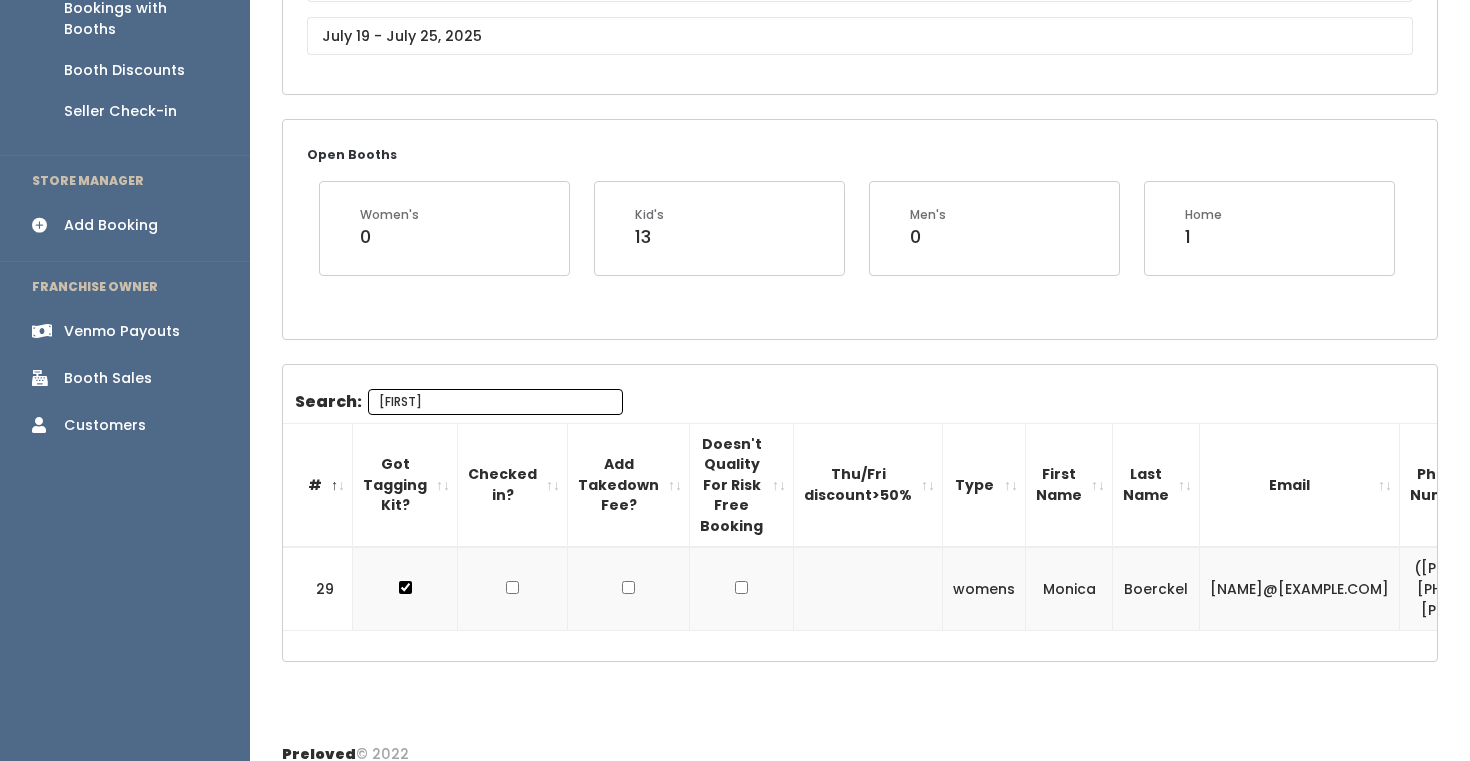 click on "[NAME]" at bounding box center [495, 402] 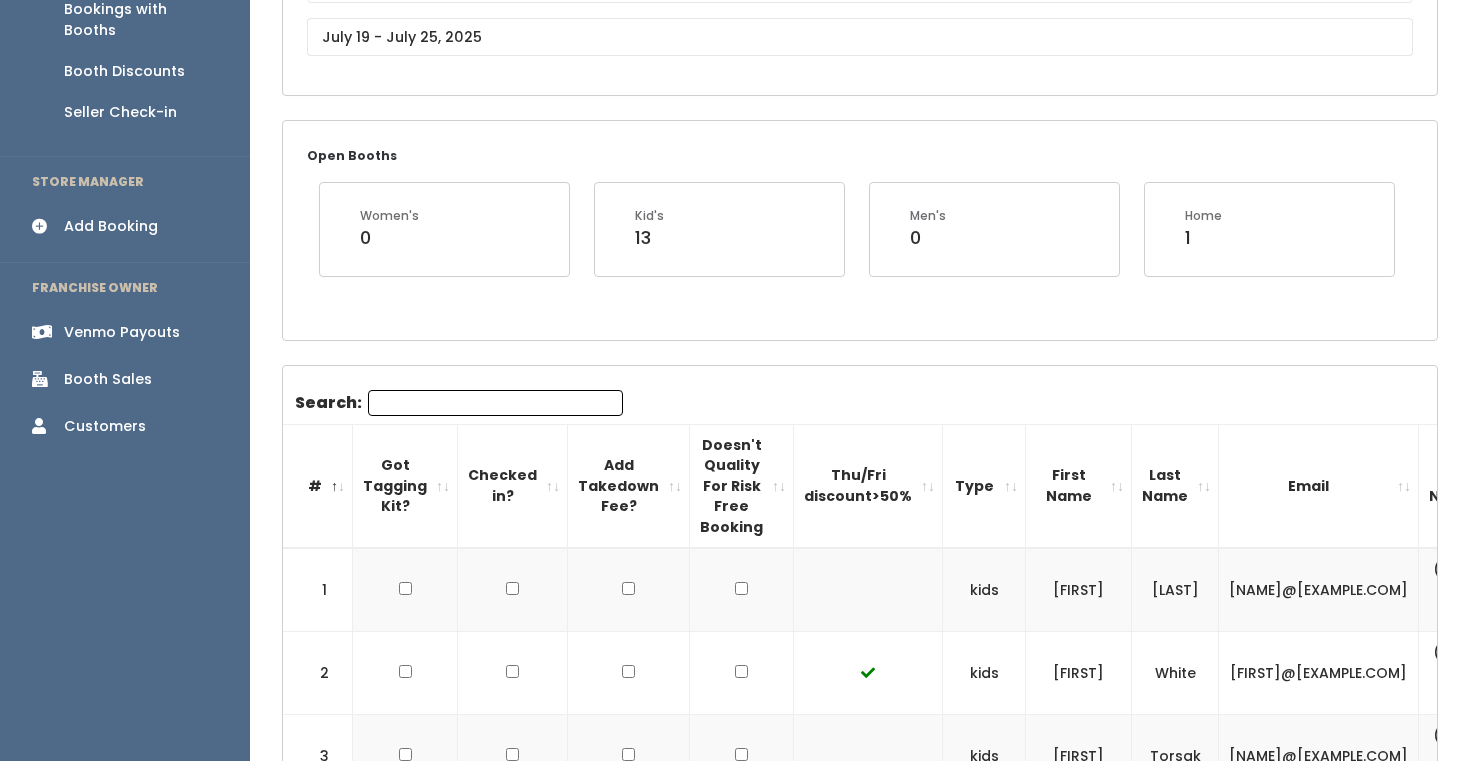 scroll, scrollTop: 0, scrollLeft: 0, axis: both 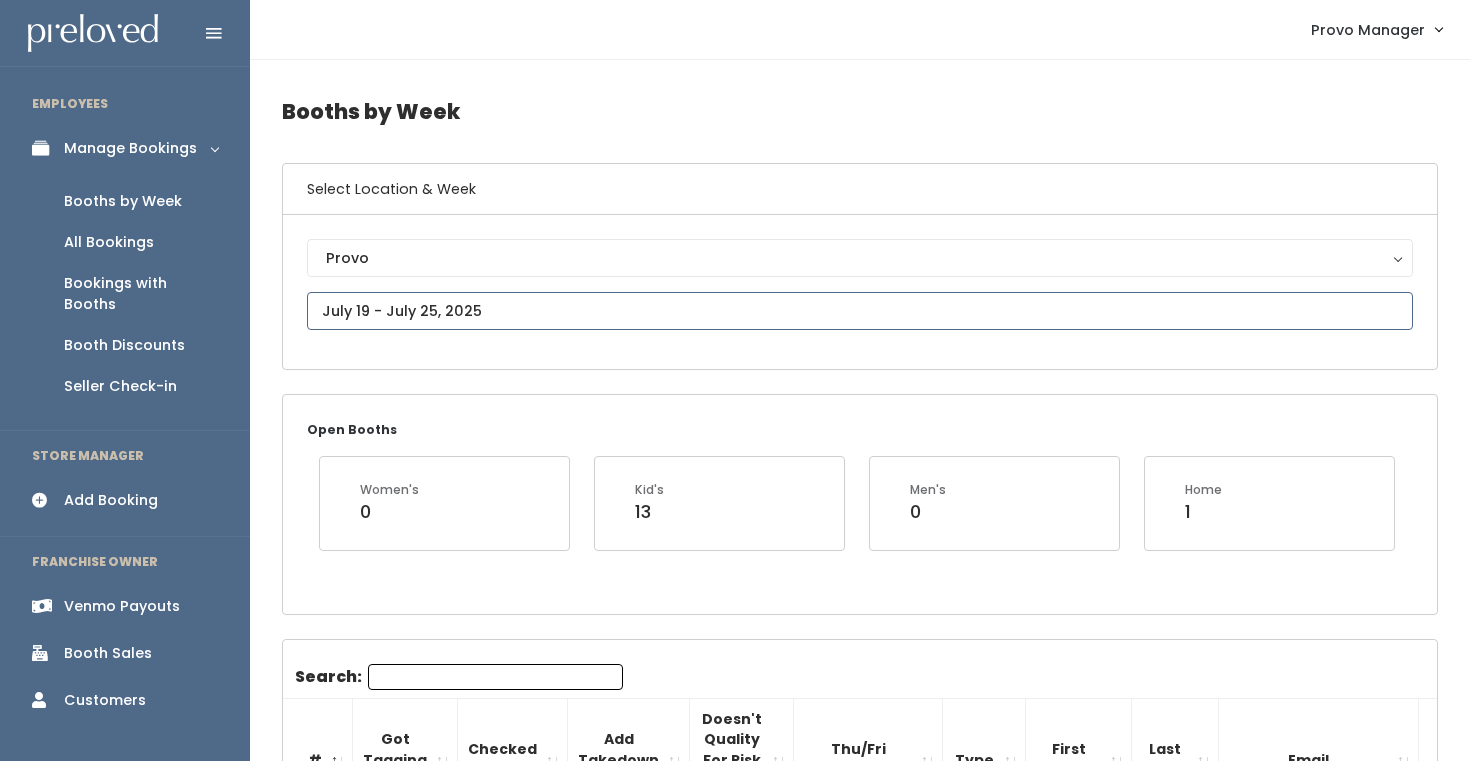 click at bounding box center (860, 311) 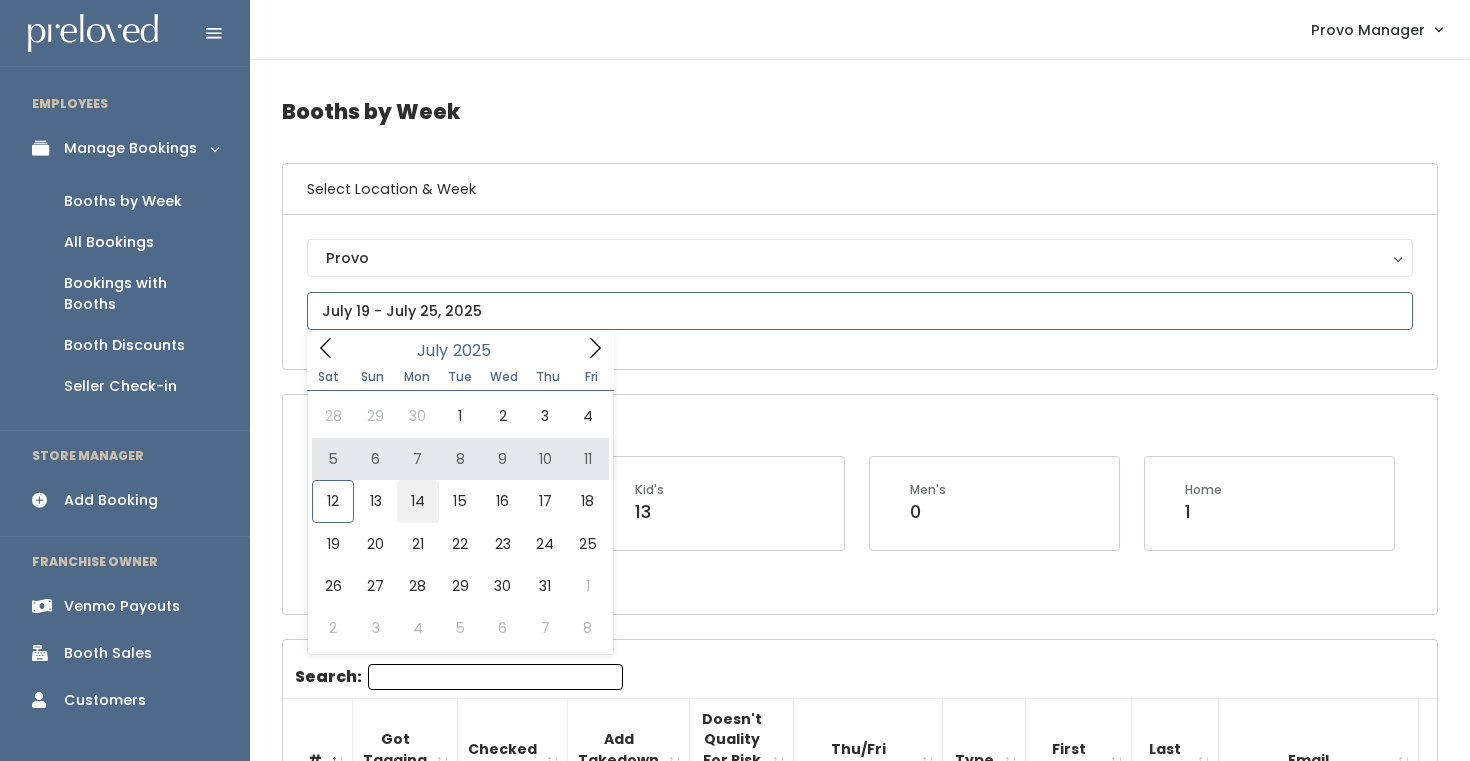 type on "[MONTH] [NUMBER] to [MONTH] [NUMBER]" 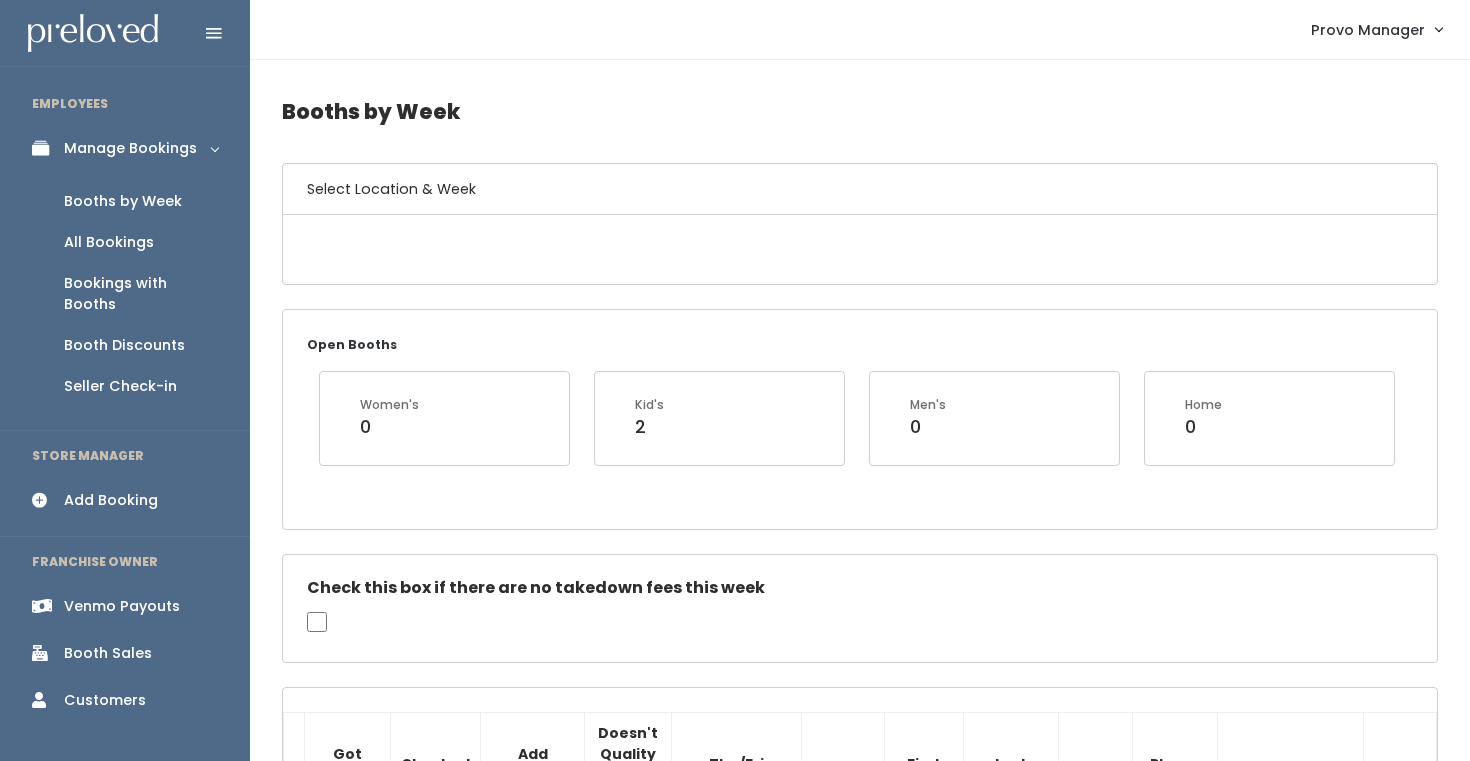 scroll, scrollTop: 0, scrollLeft: 0, axis: both 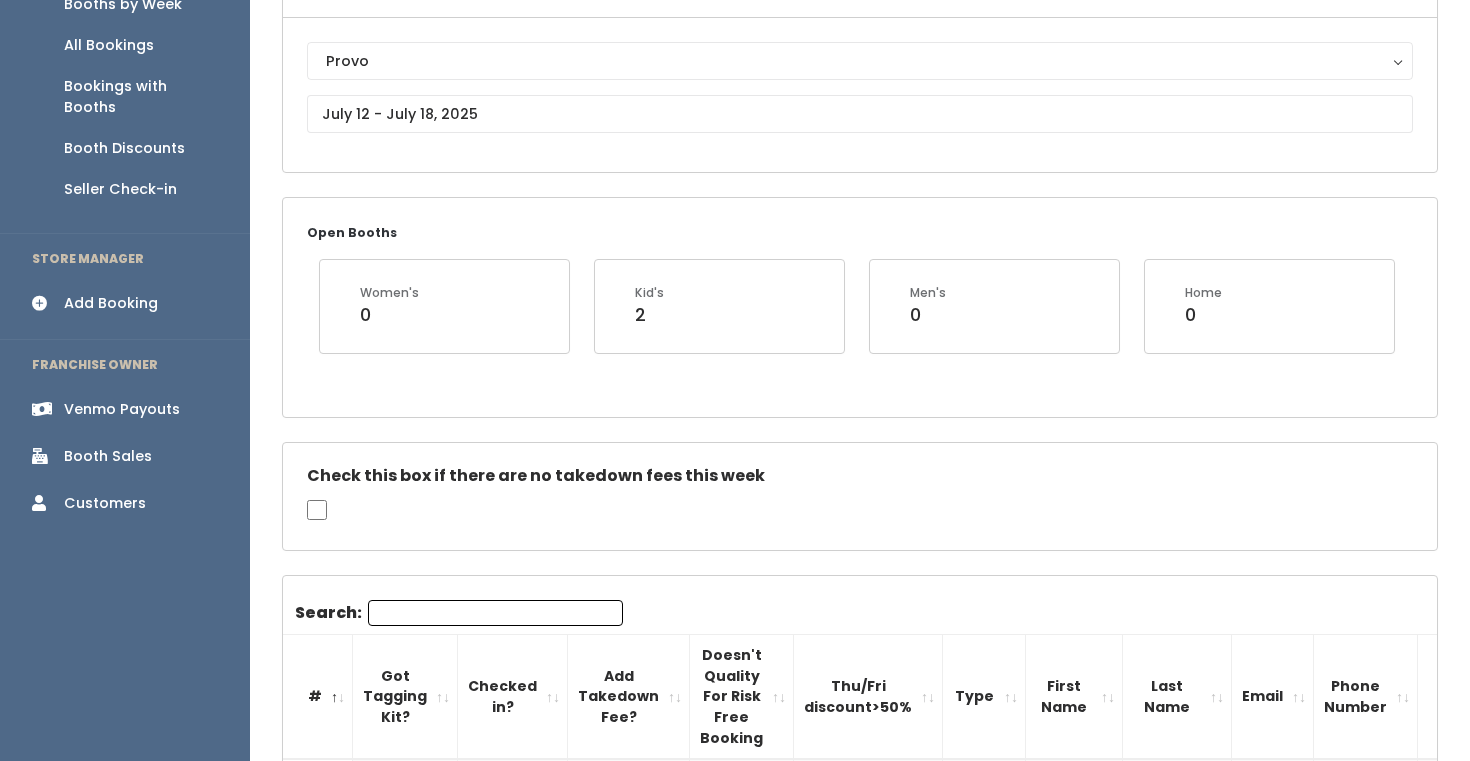click on "Search:" at bounding box center [495, 613] 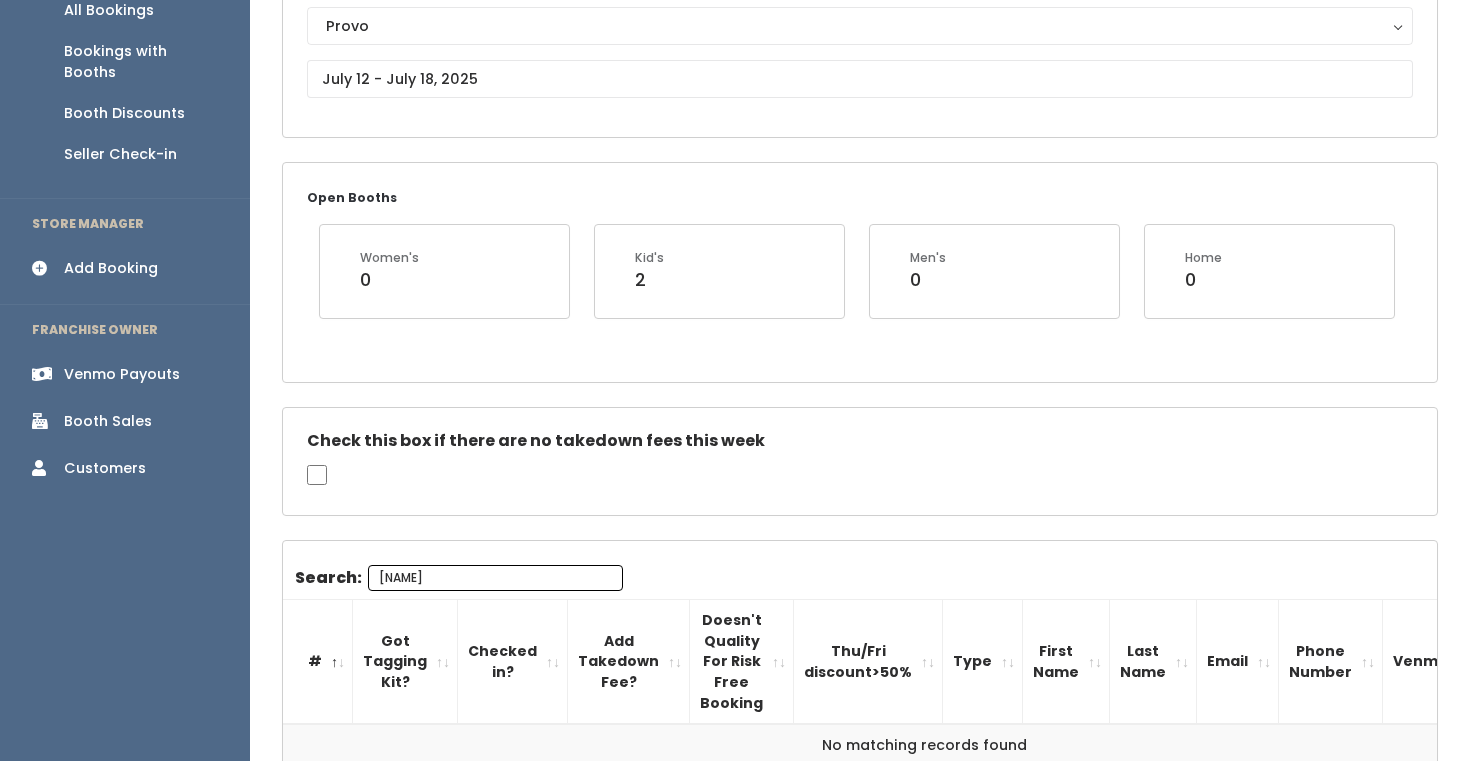 scroll, scrollTop: 31, scrollLeft: 0, axis: vertical 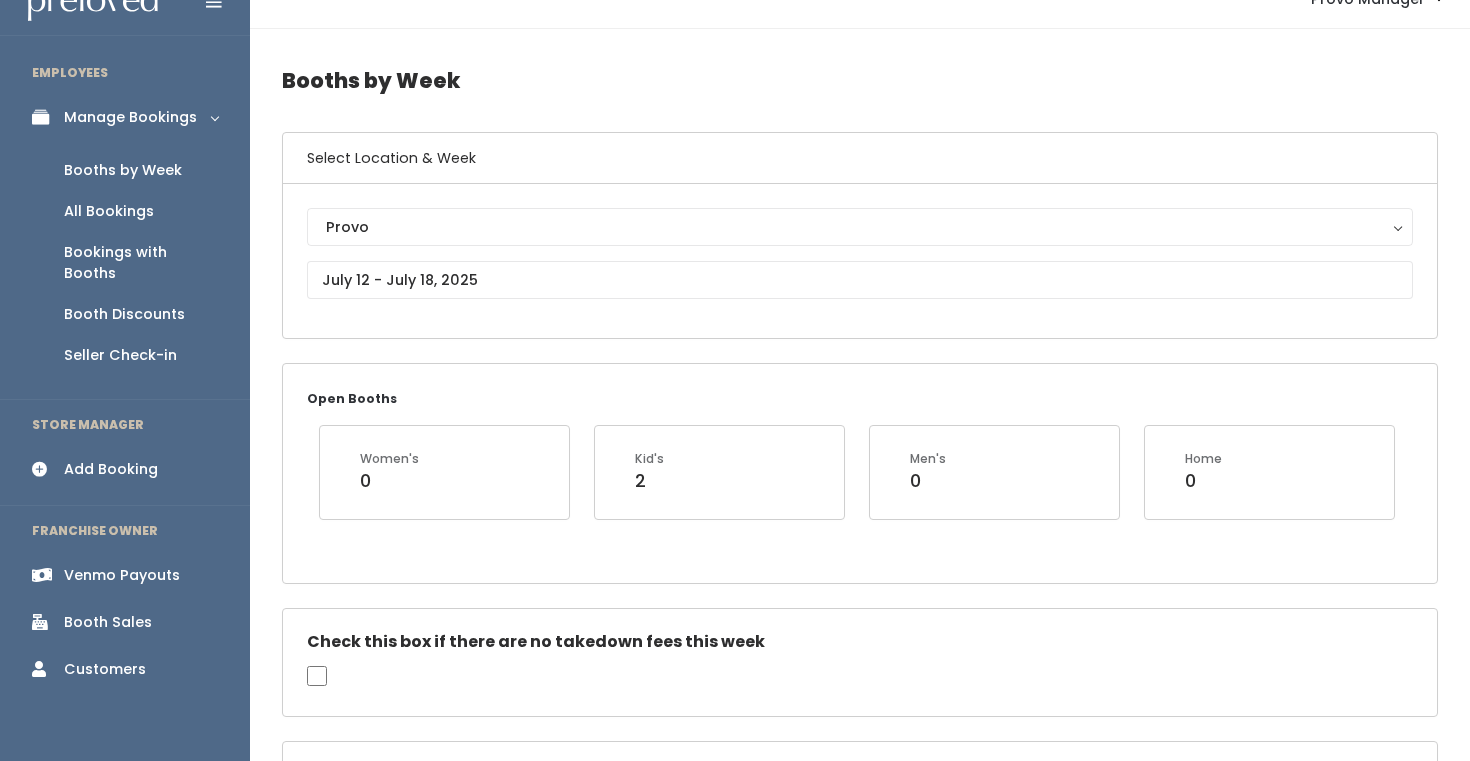 type on "[NAME]" 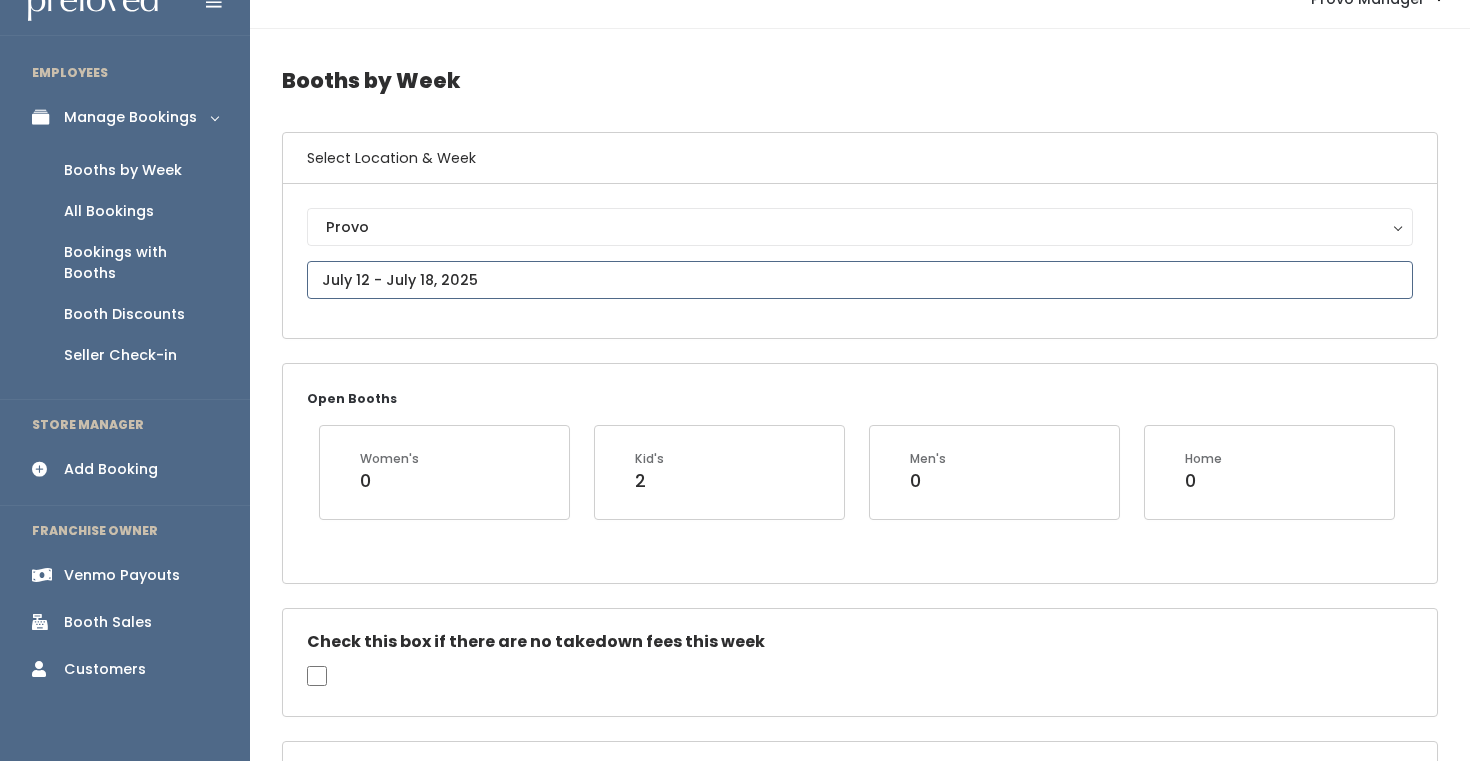 click at bounding box center [860, 280] 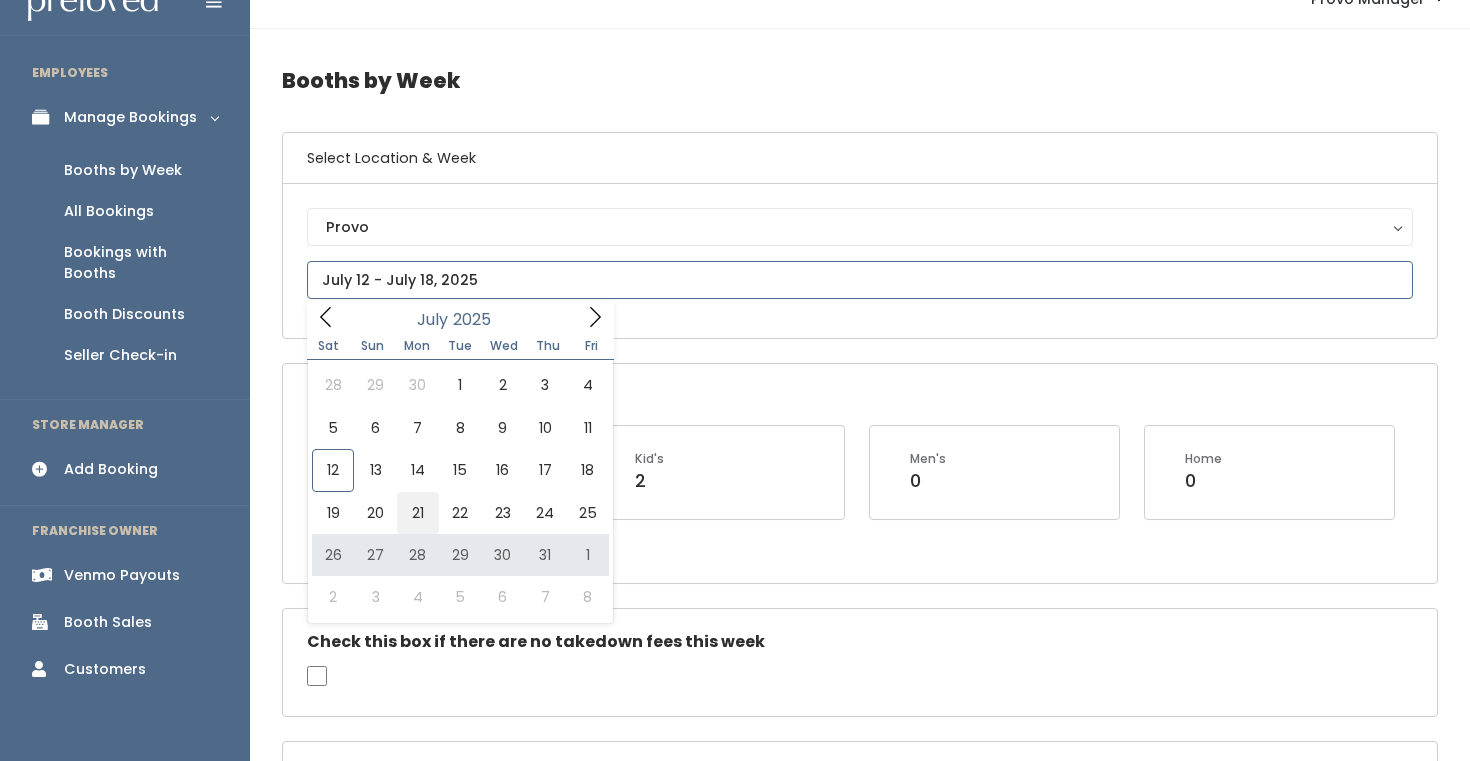 type on "[MONTH] [NUMBER] to [MONTH] [NUMBER]" 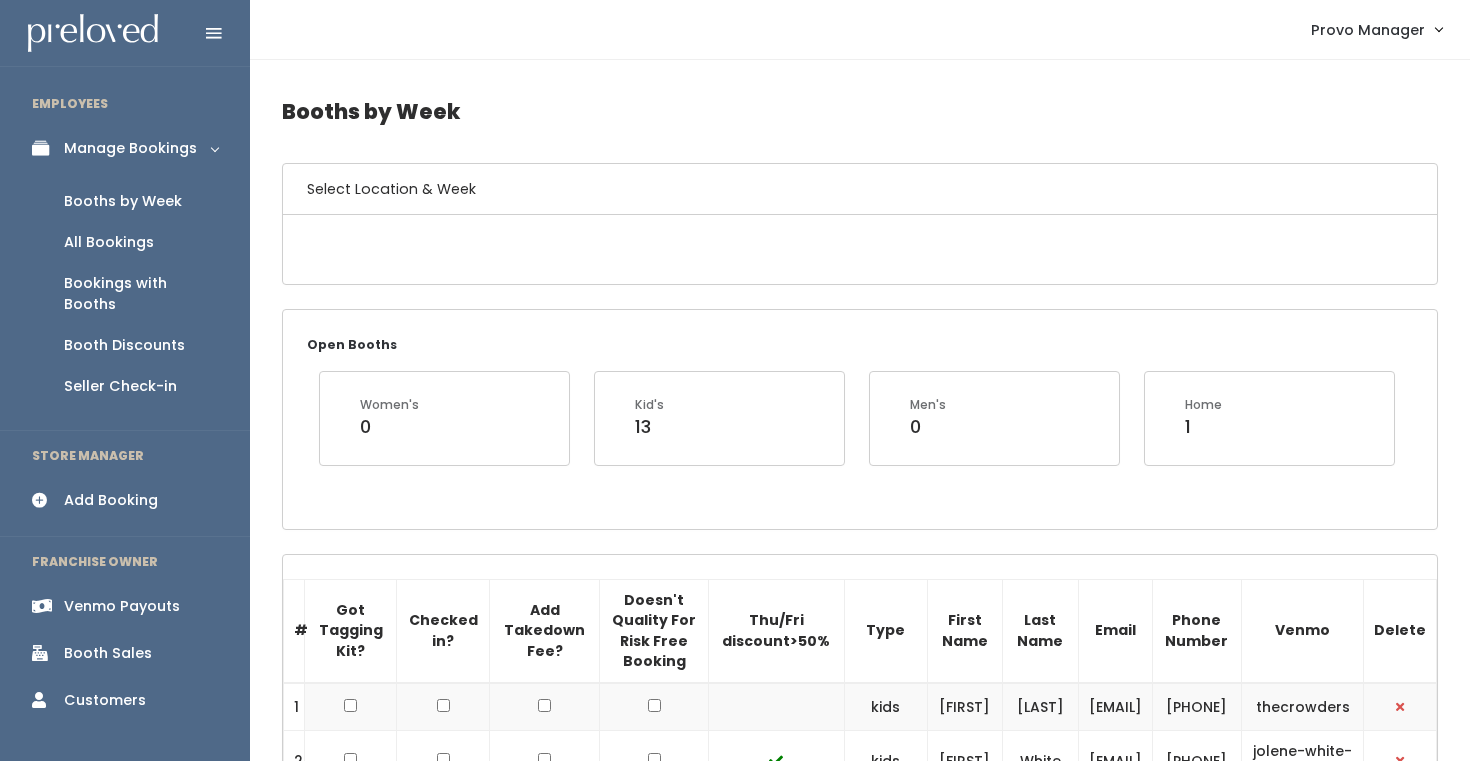 scroll, scrollTop: 0, scrollLeft: 0, axis: both 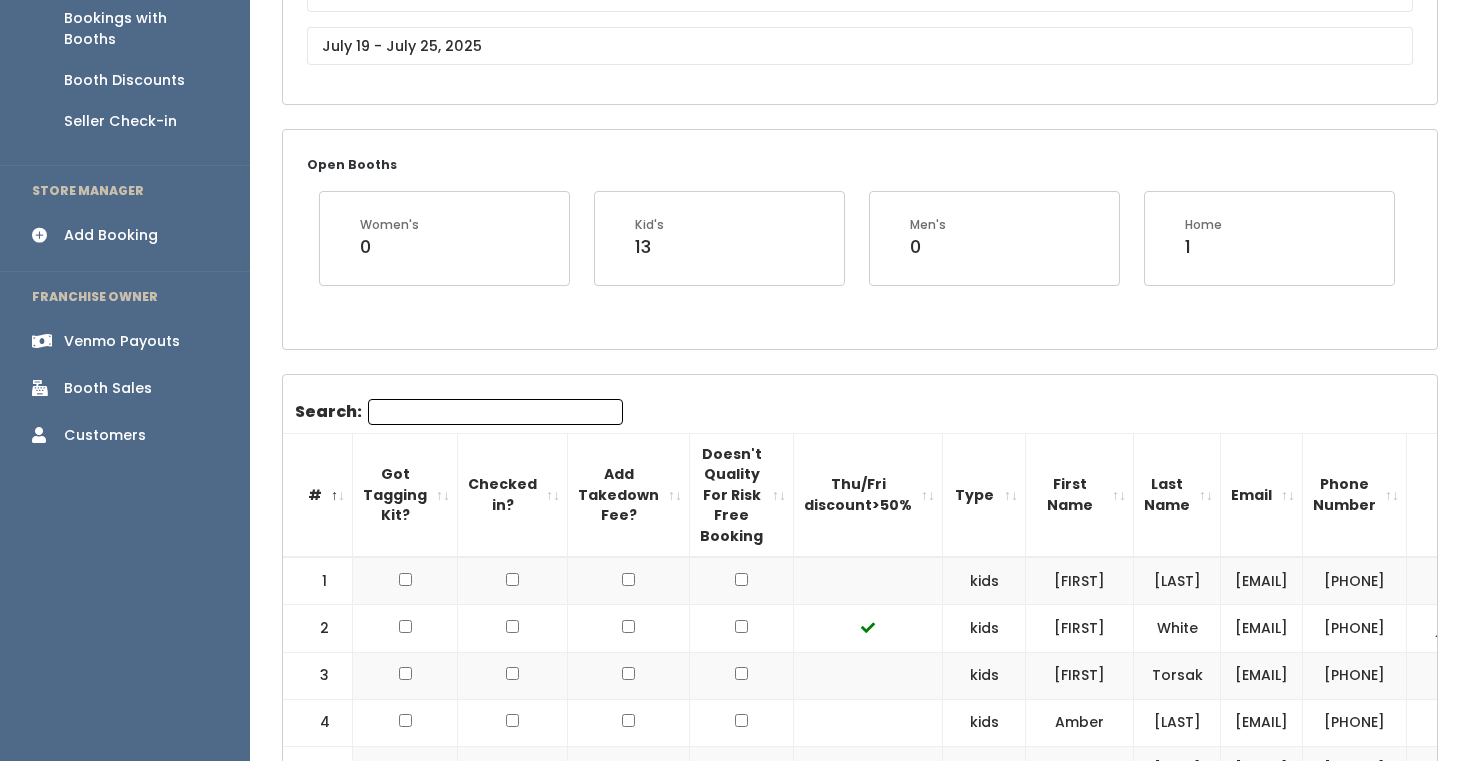 click on "Search:" at bounding box center [495, 412] 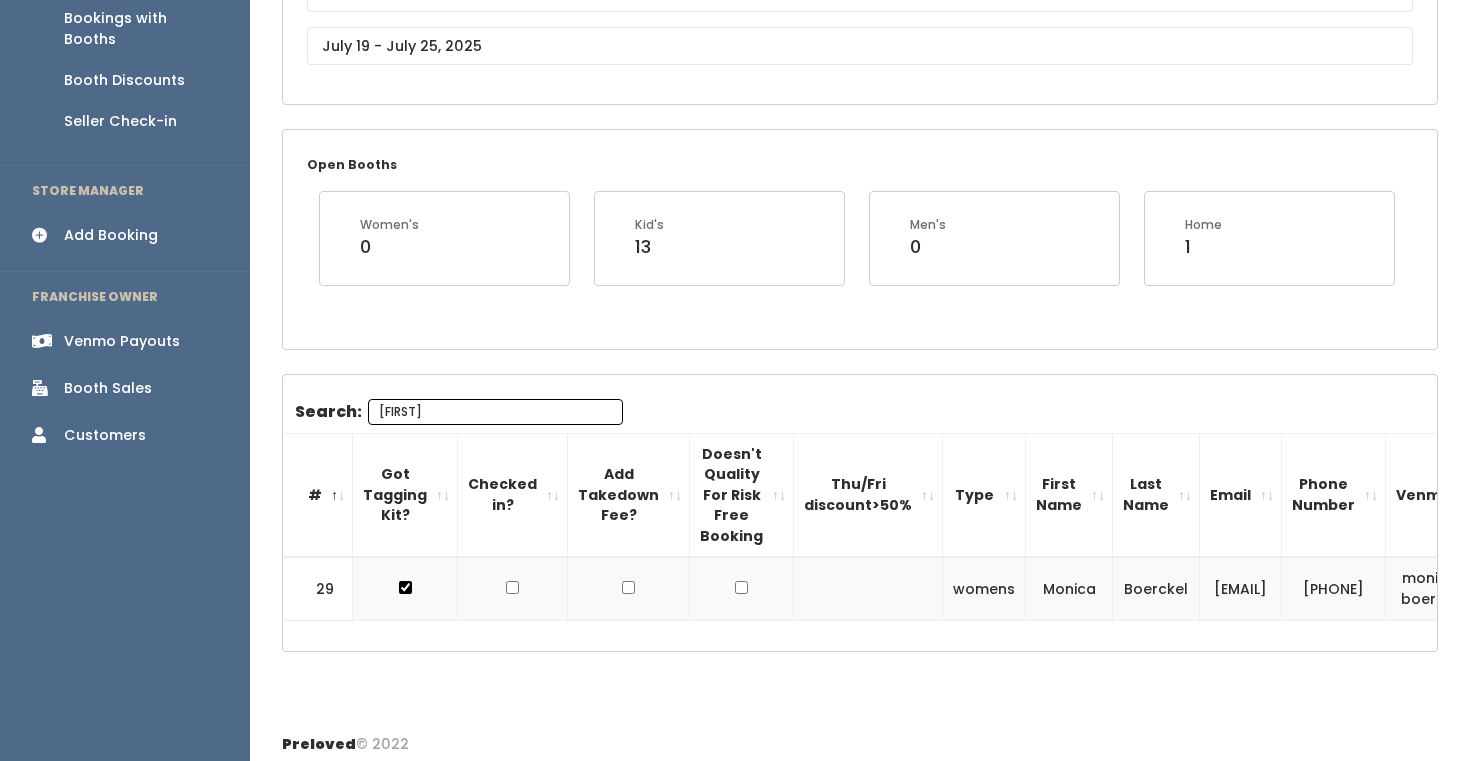 scroll, scrollTop: 275, scrollLeft: 0, axis: vertical 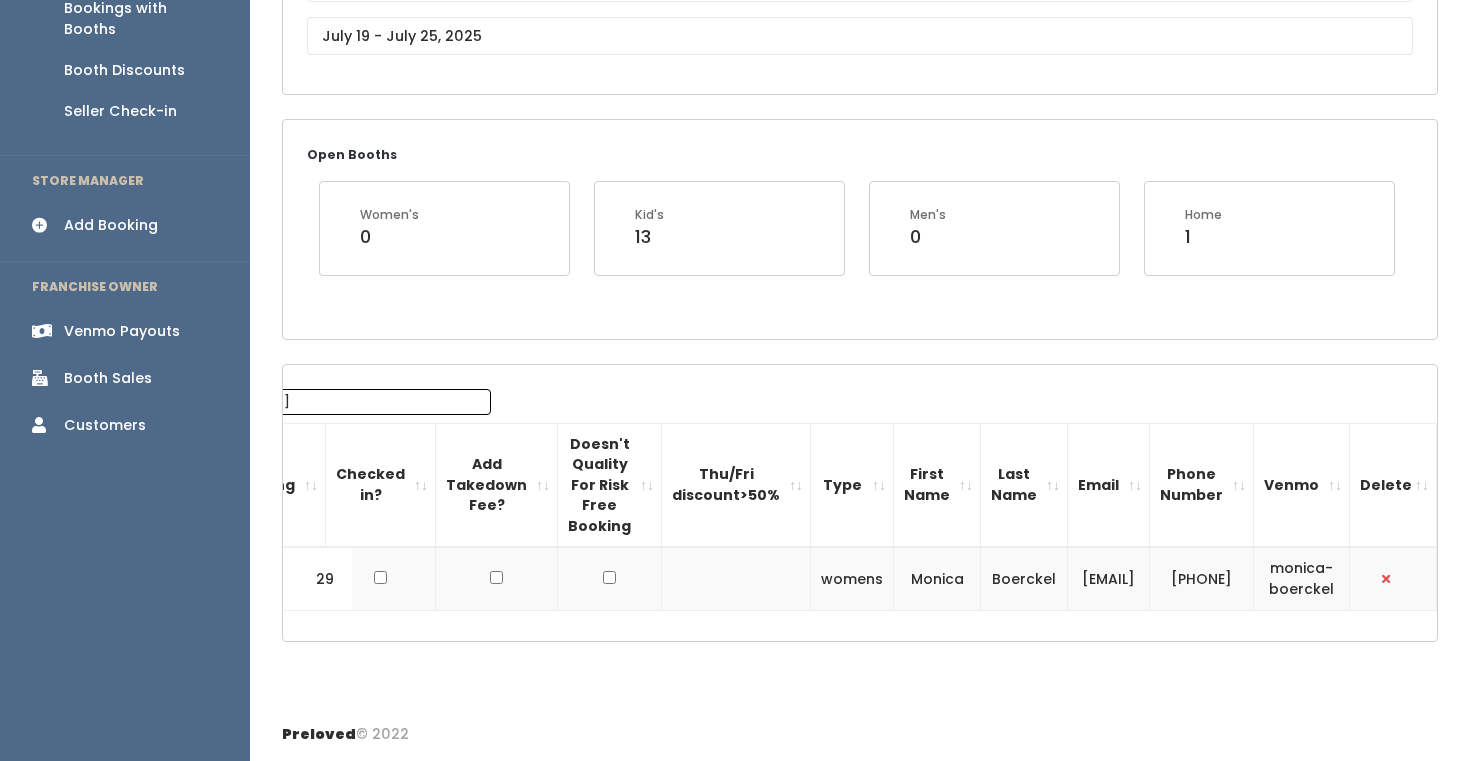type on "monica" 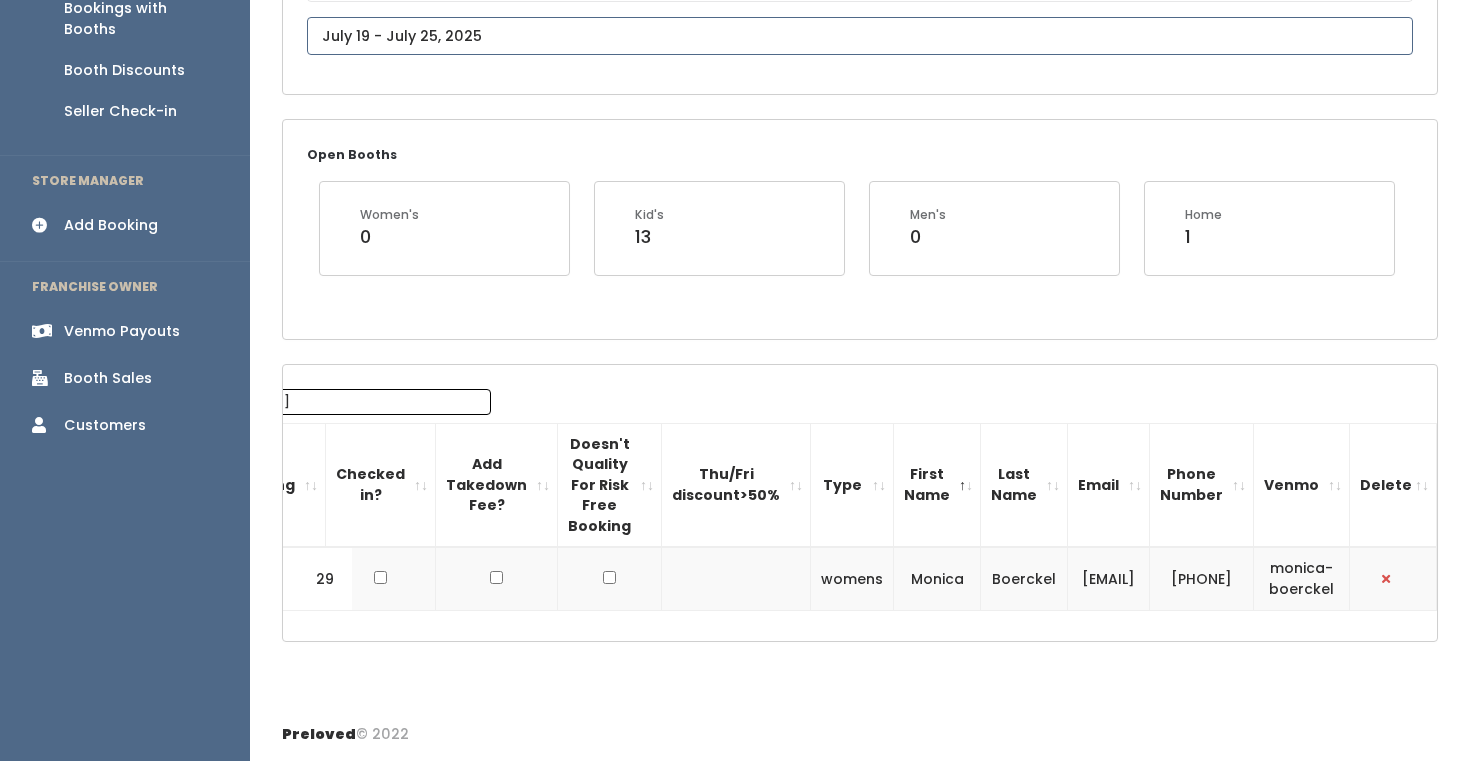 click at bounding box center (860, 36) 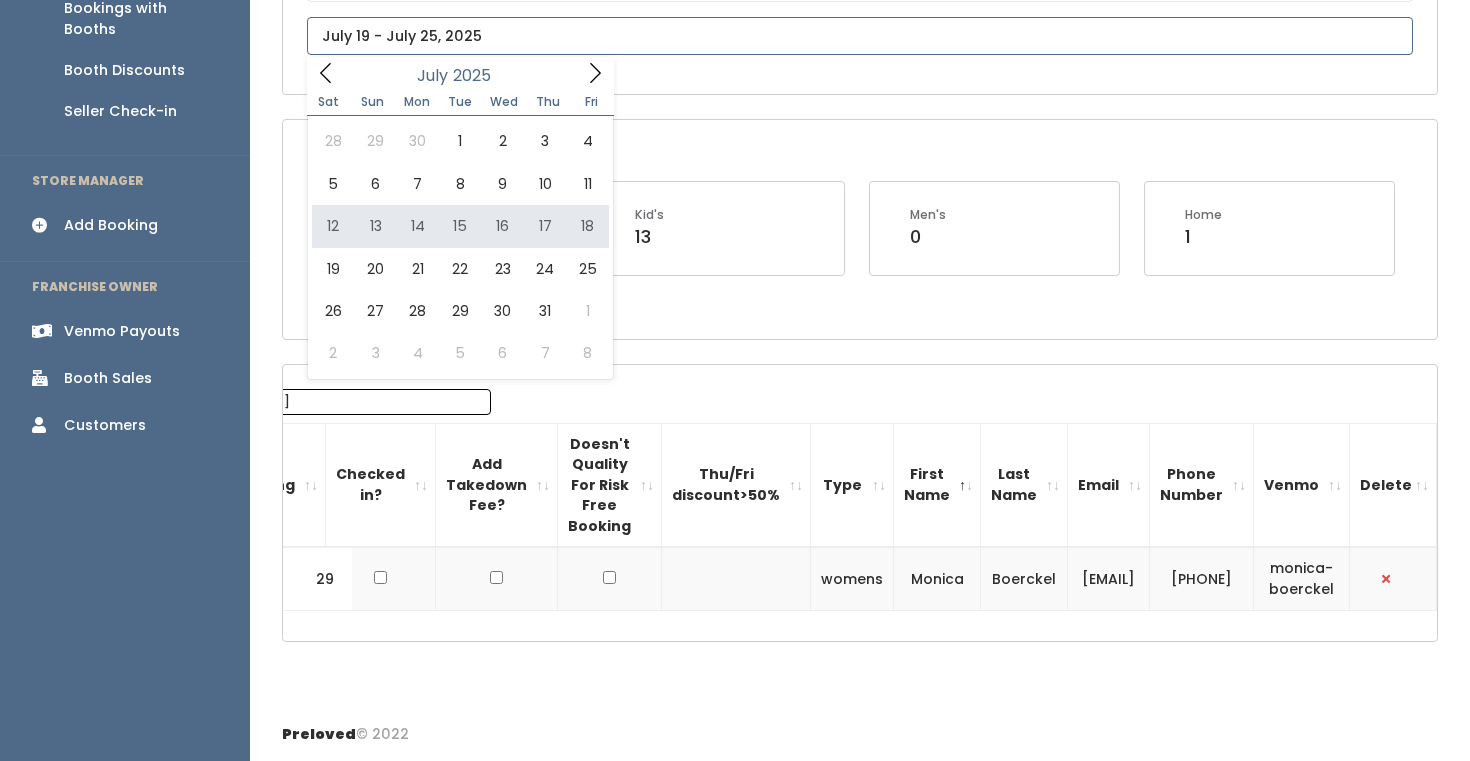 type on "[MONTH] [NUMBER] to [MONTH] [NUMBER]" 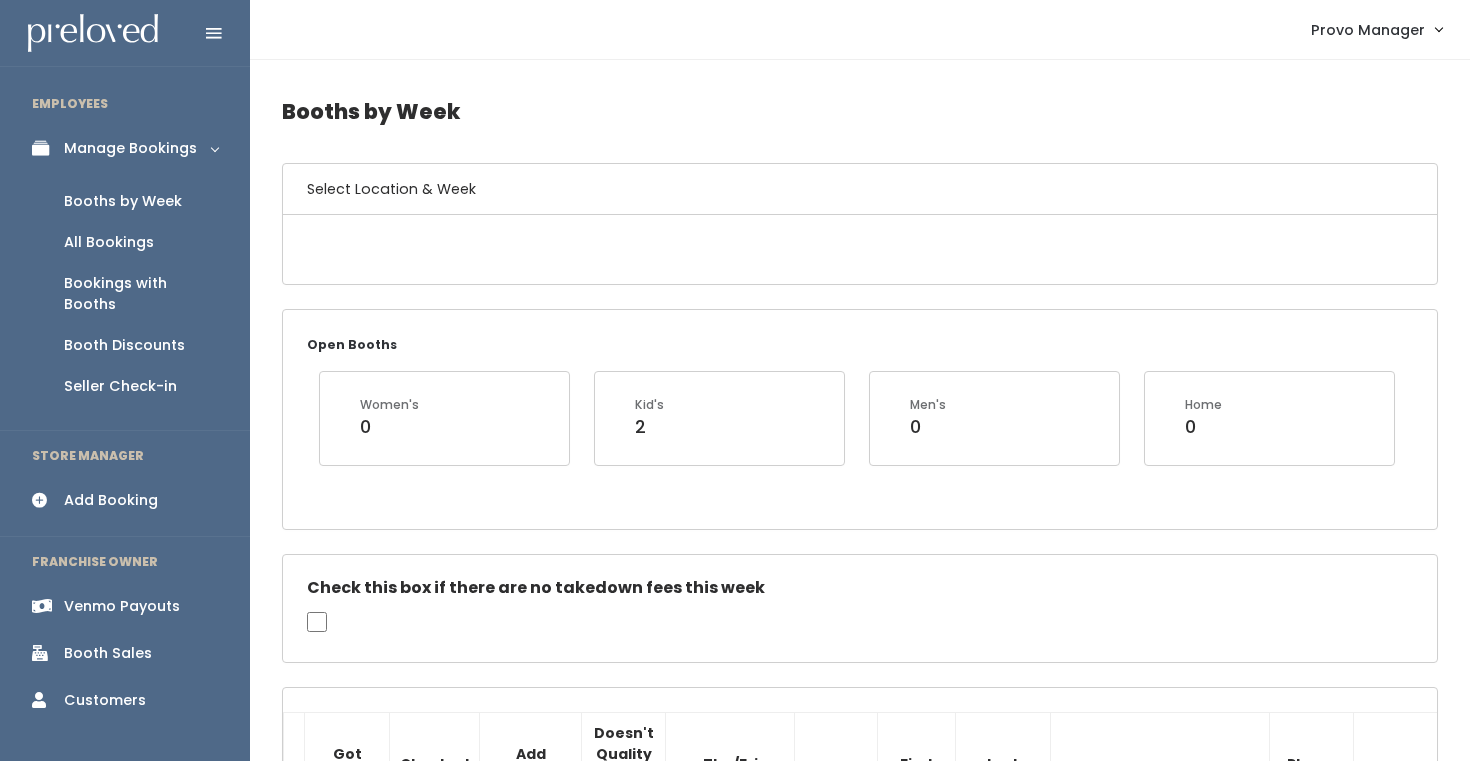 scroll, scrollTop: 0, scrollLeft: 0, axis: both 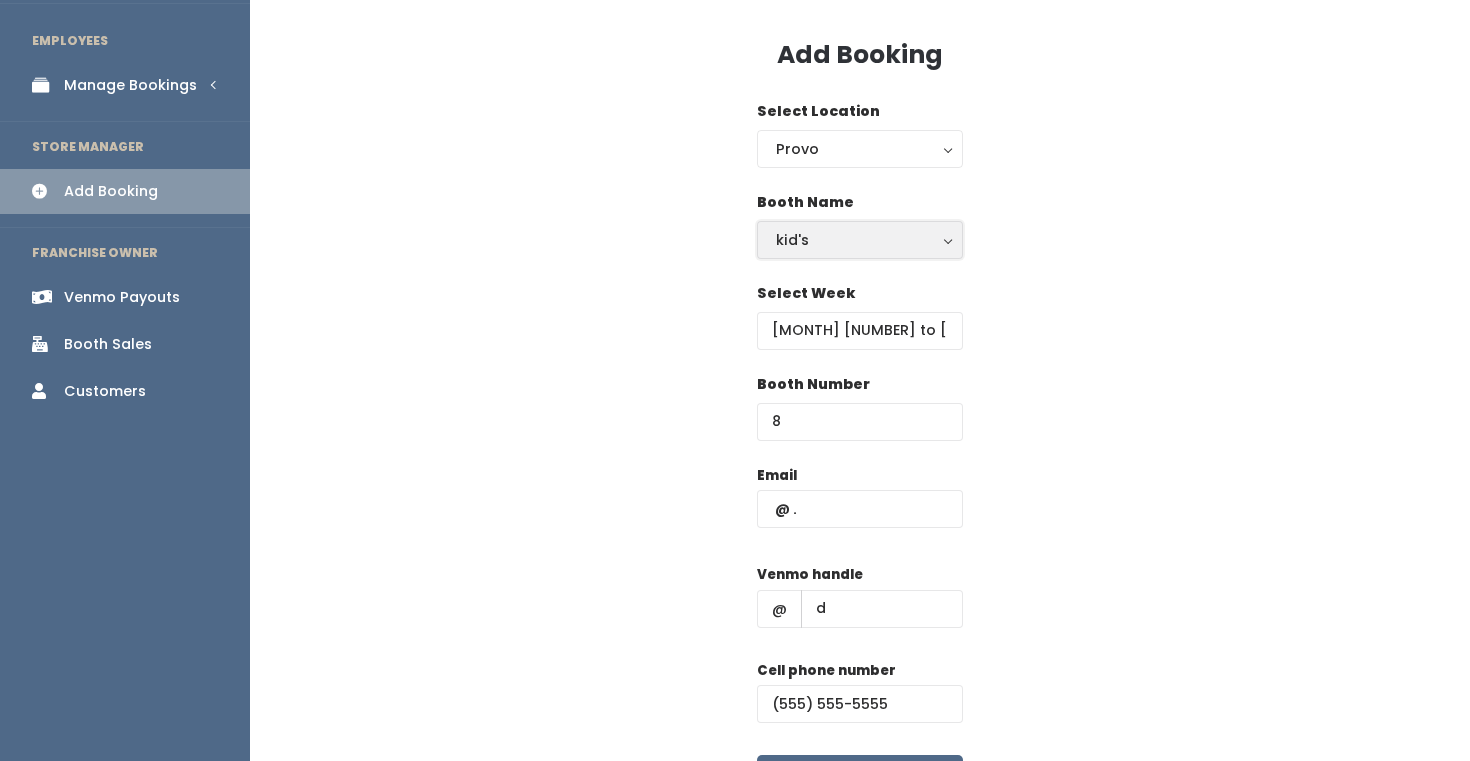 click on "kid's" at bounding box center [860, 240] 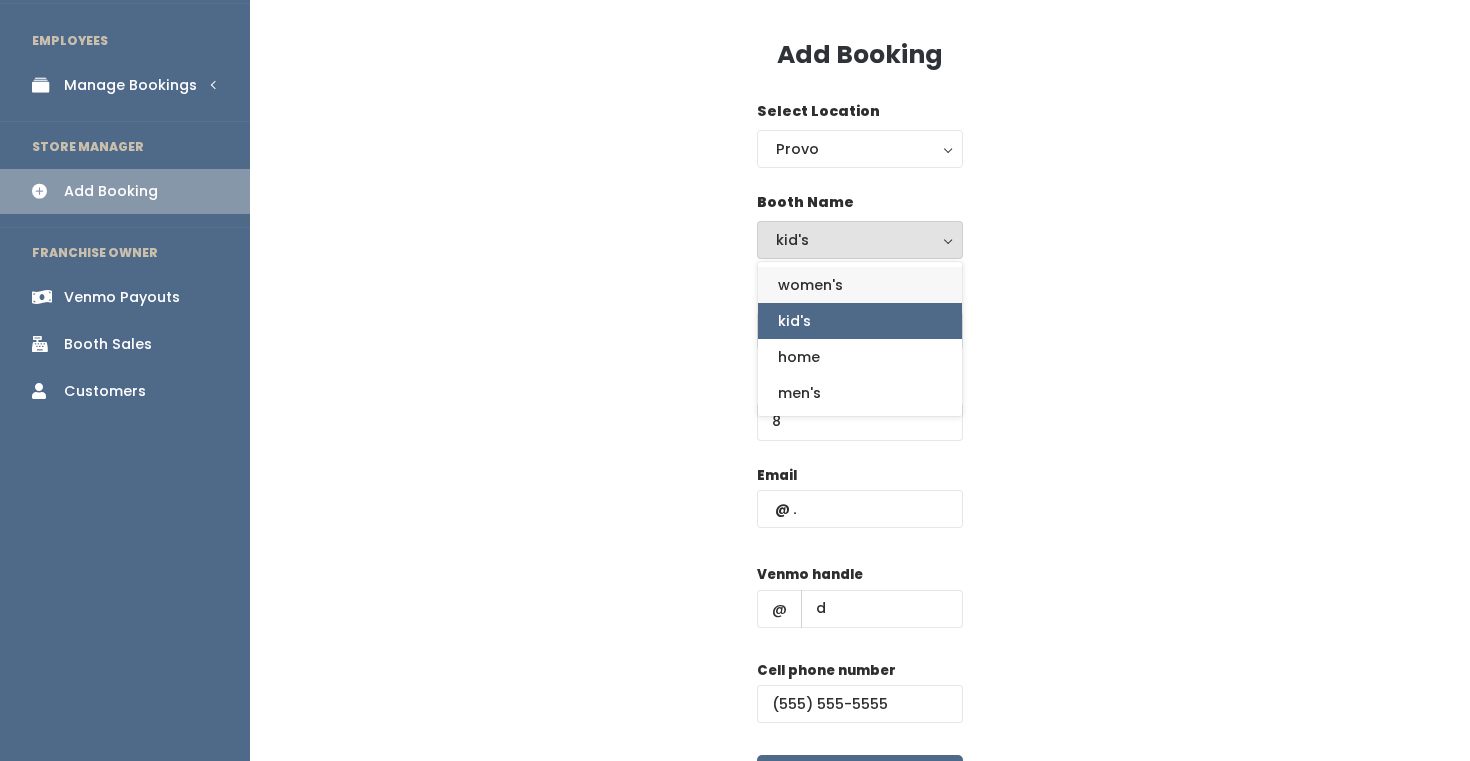 click on "women's" at bounding box center [810, 285] 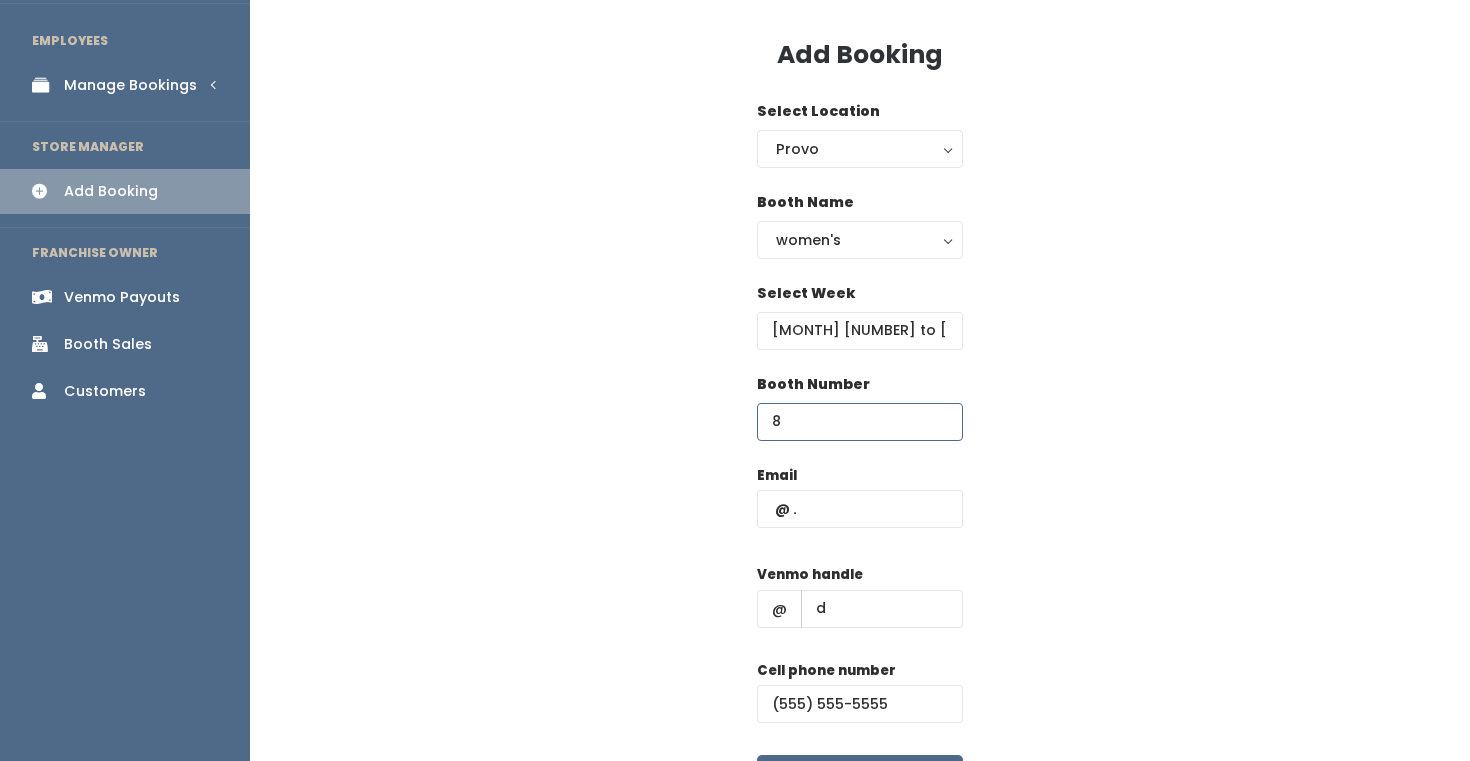 drag, startPoint x: 816, startPoint y: 420, endPoint x: 697, endPoint y: 410, distance: 119.419426 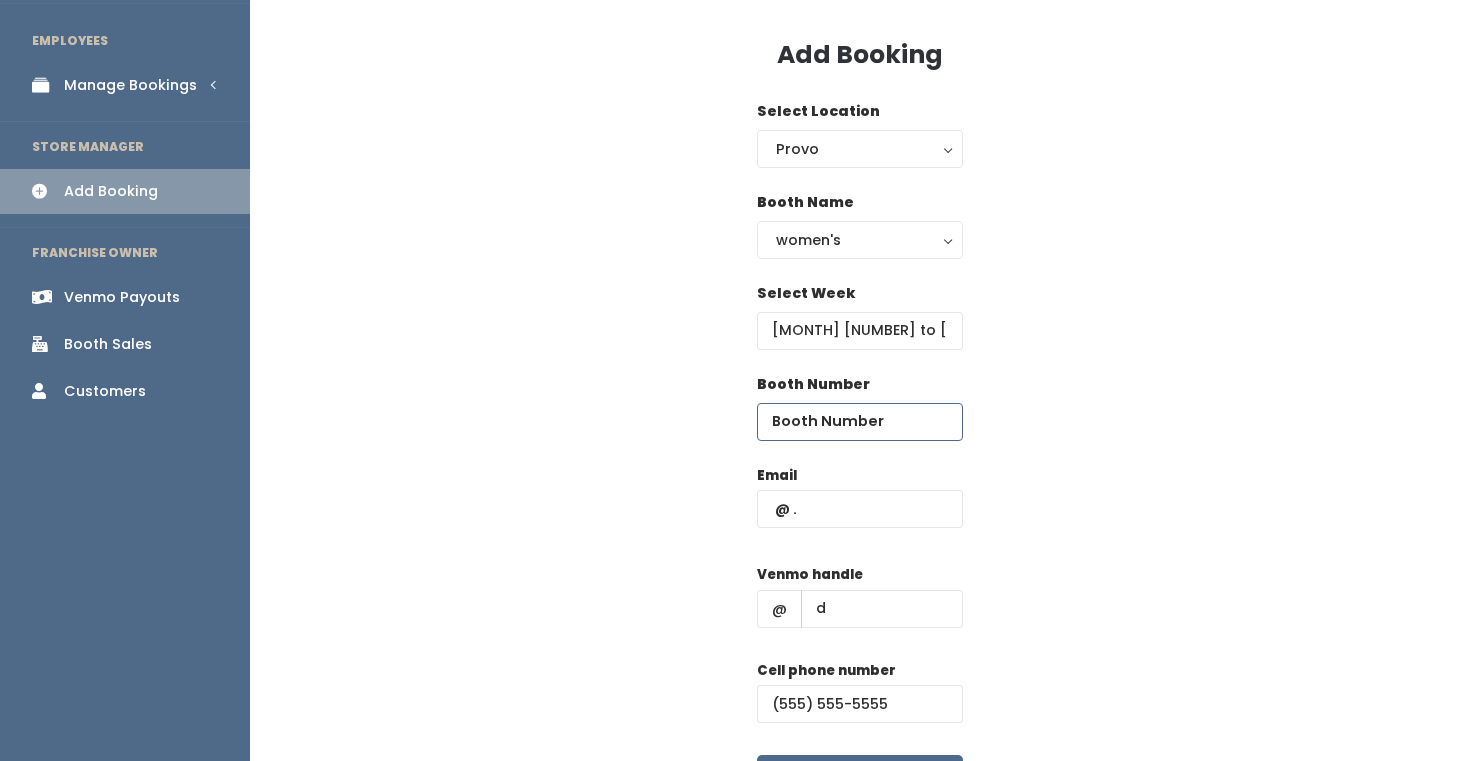 type 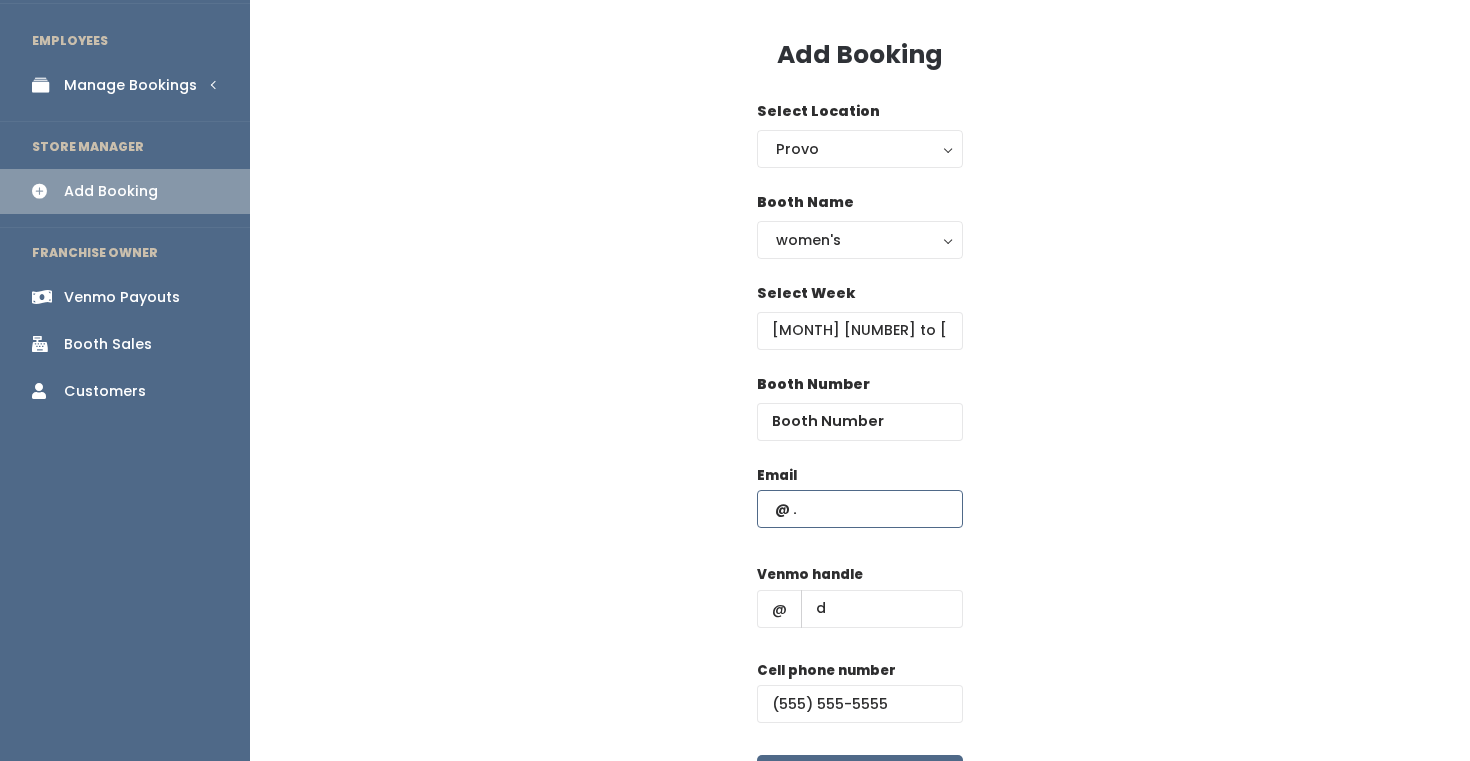 click at bounding box center (860, 509) 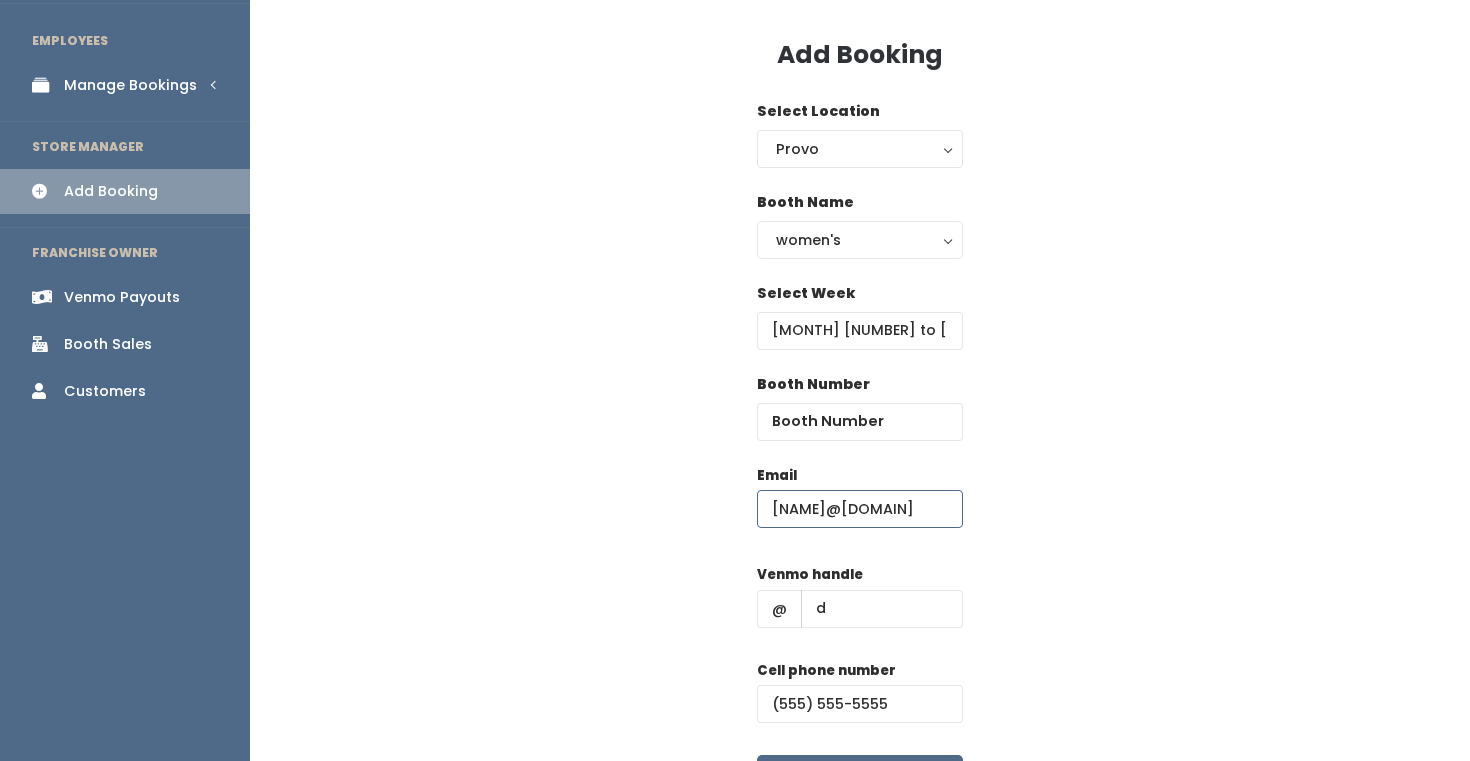 scroll, scrollTop: 0, scrollLeft: 37, axis: horizontal 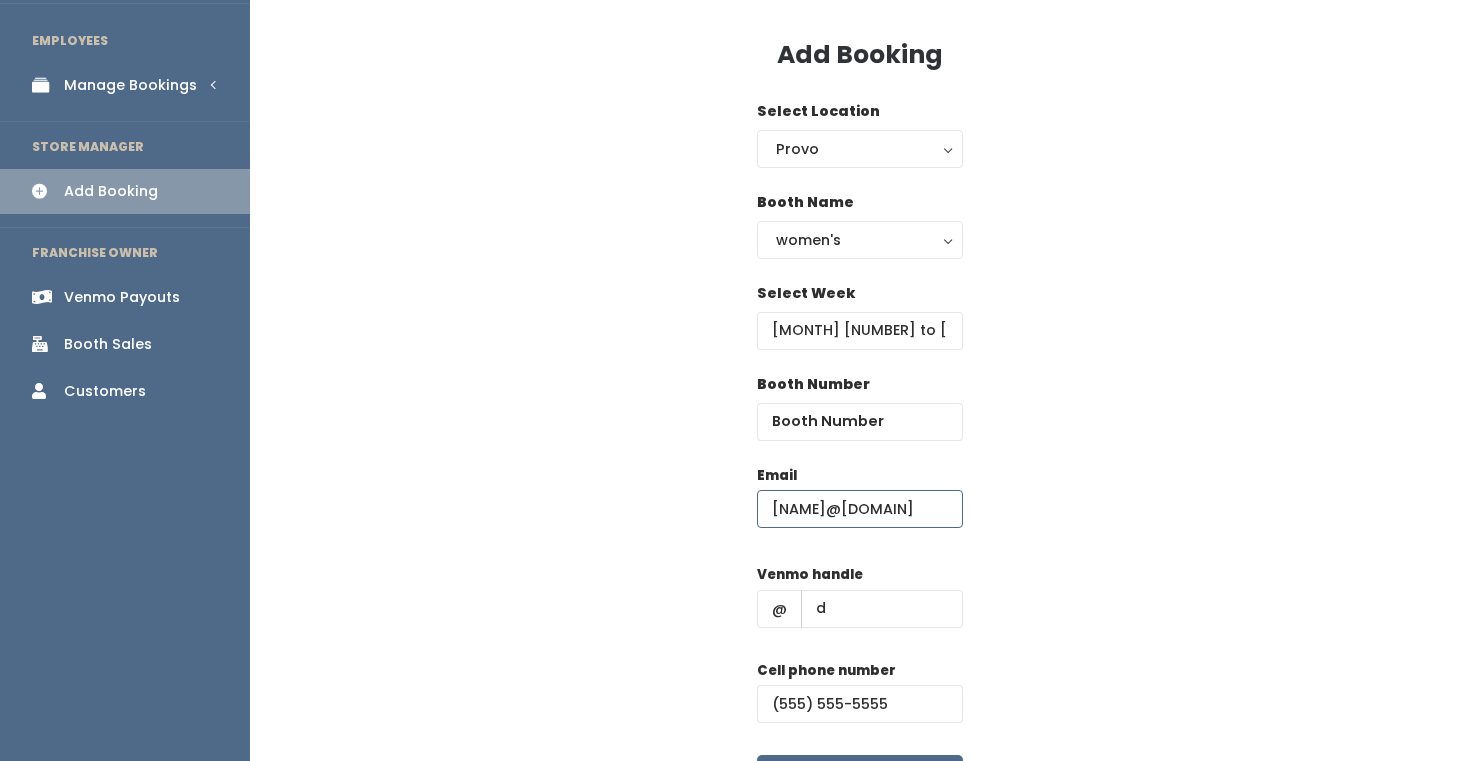 type on "monica.boerckel@gmail.com" 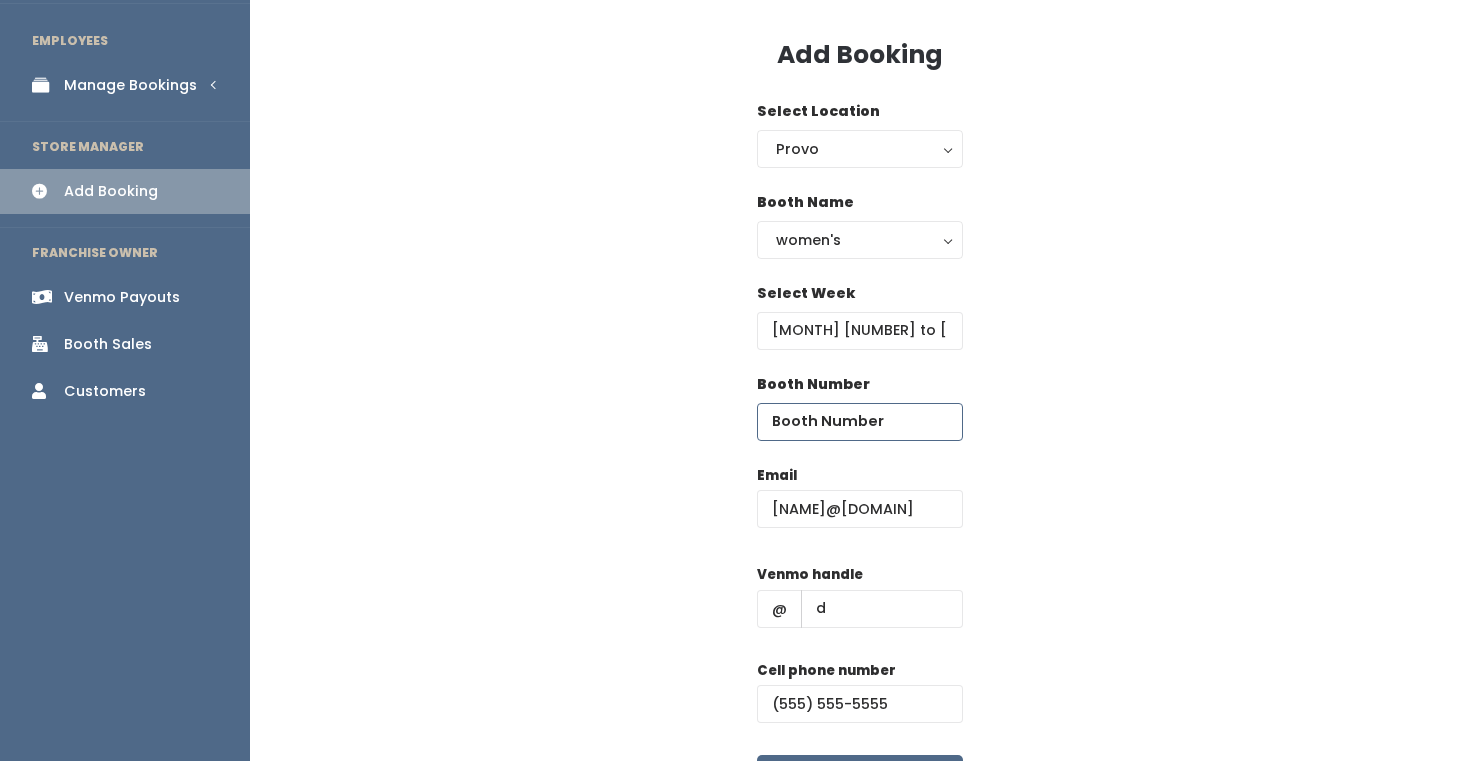 click at bounding box center (860, 422) 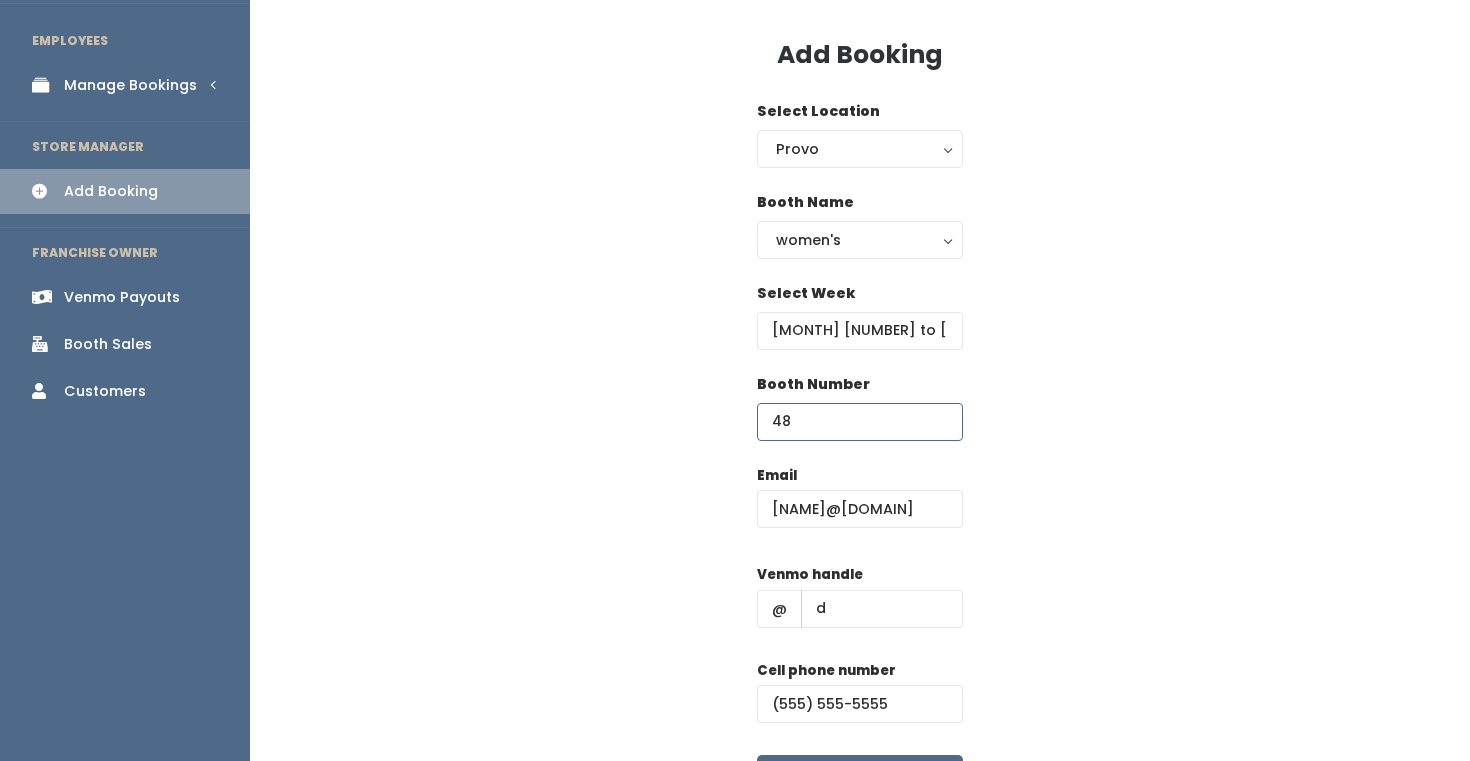 type on "48" 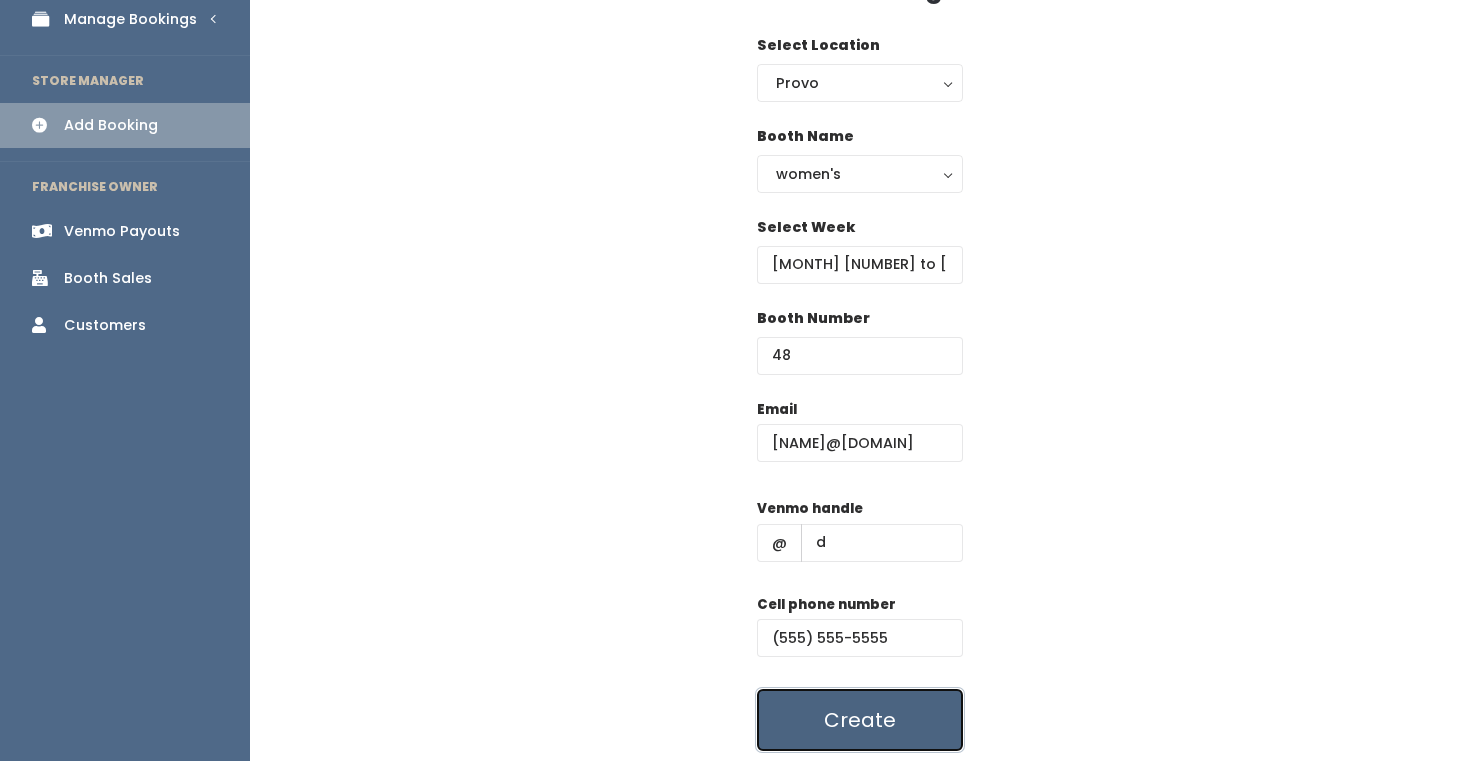 click on "Create" at bounding box center [860, 720] 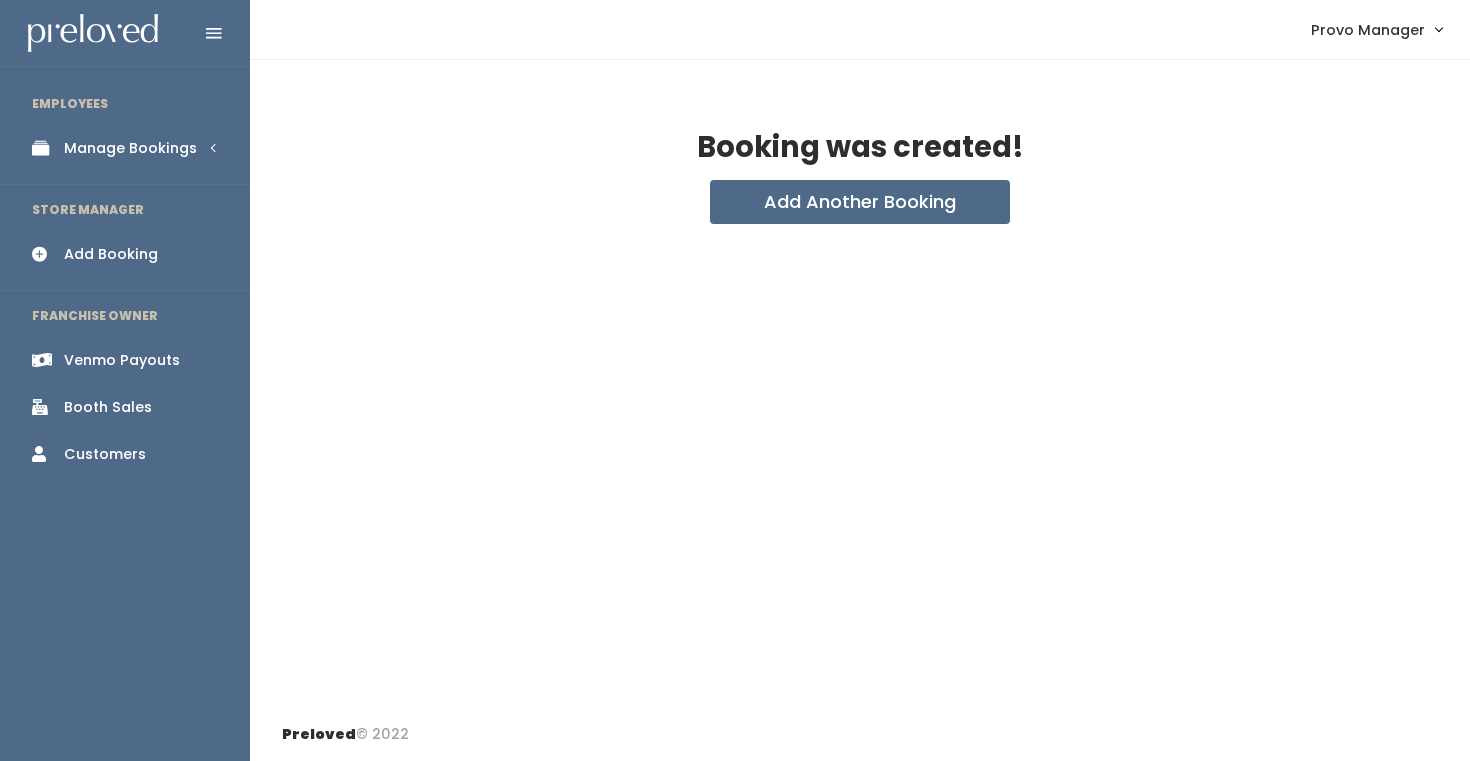scroll, scrollTop: 0, scrollLeft: 0, axis: both 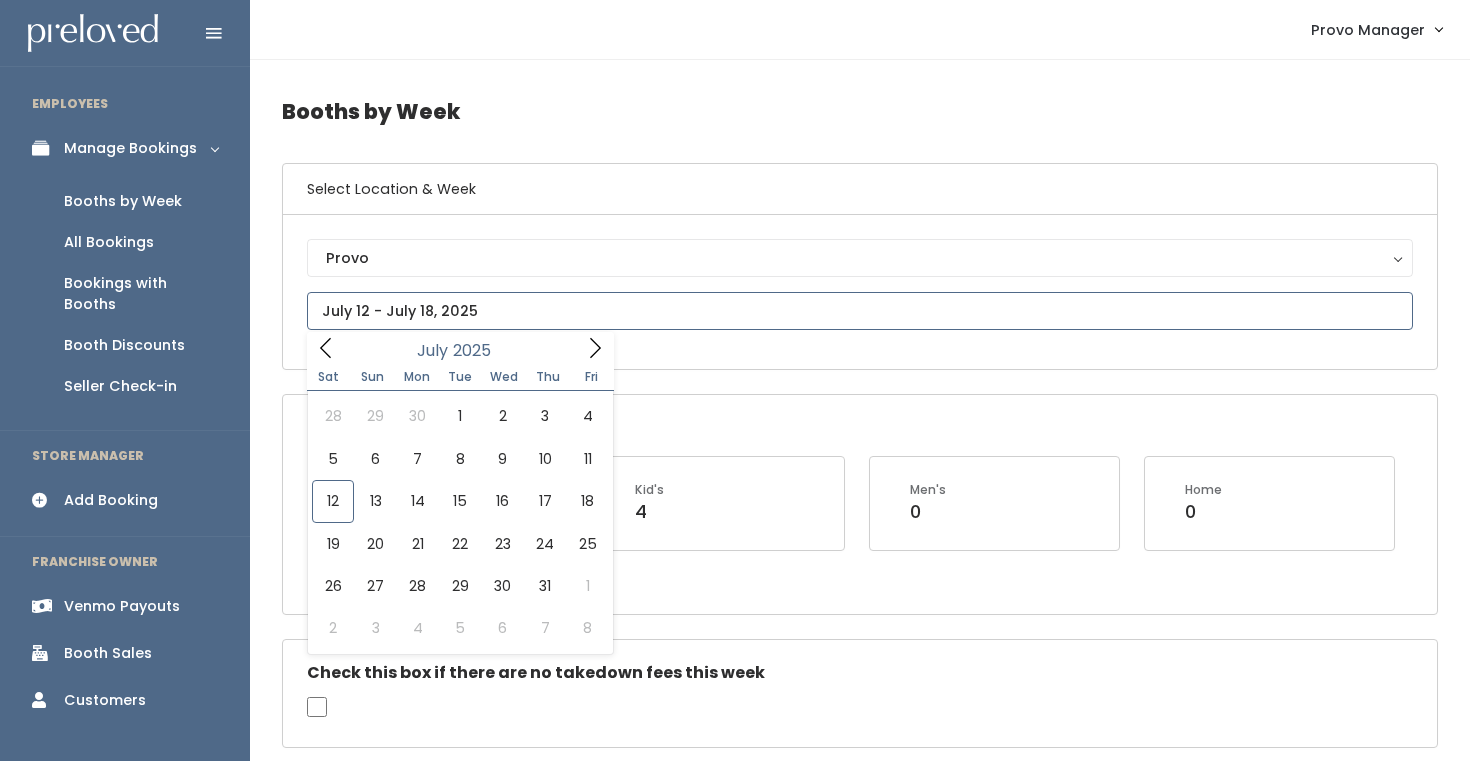click at bounding box center (860, 311) 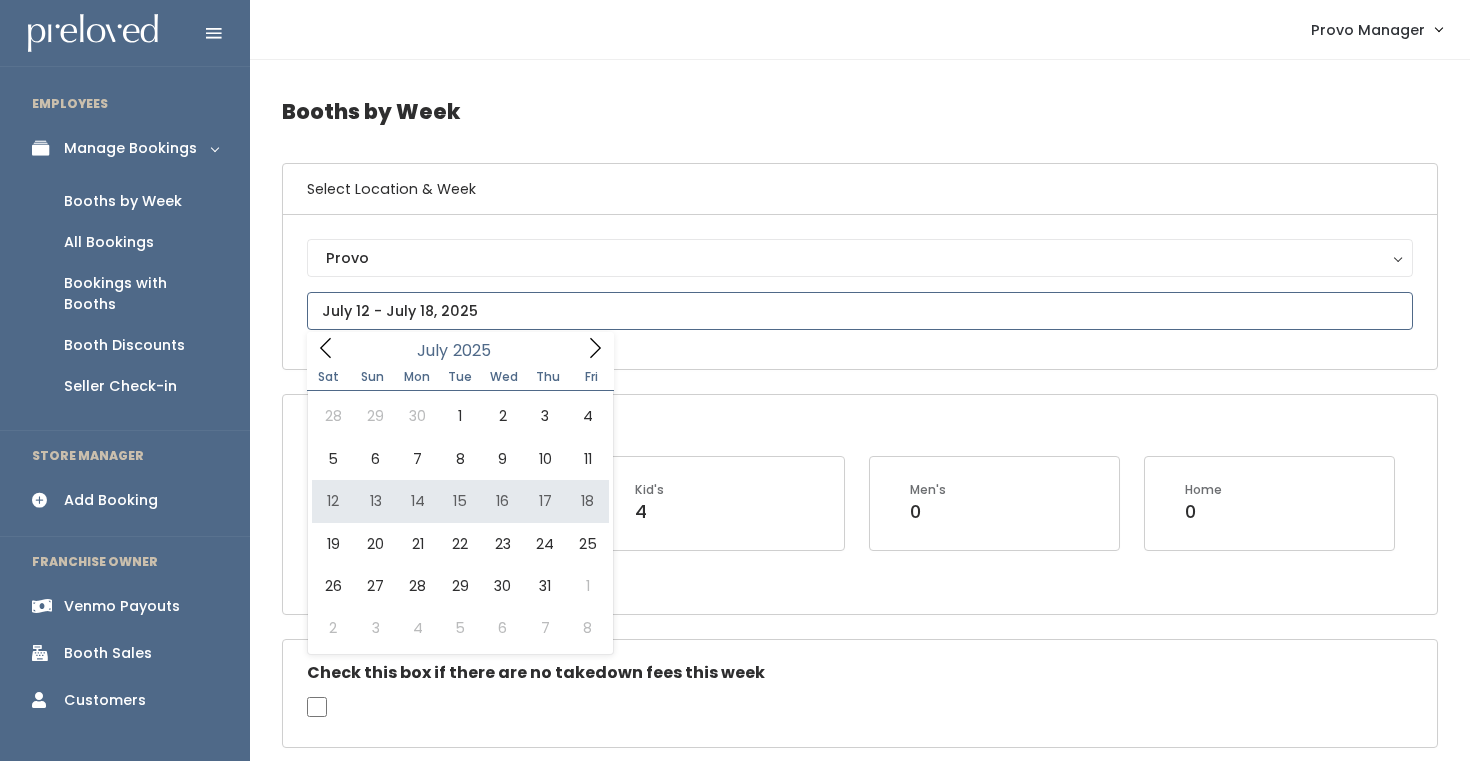 type on "[MONTH] [NUMBER] to [MONTH] [NUMBER]" 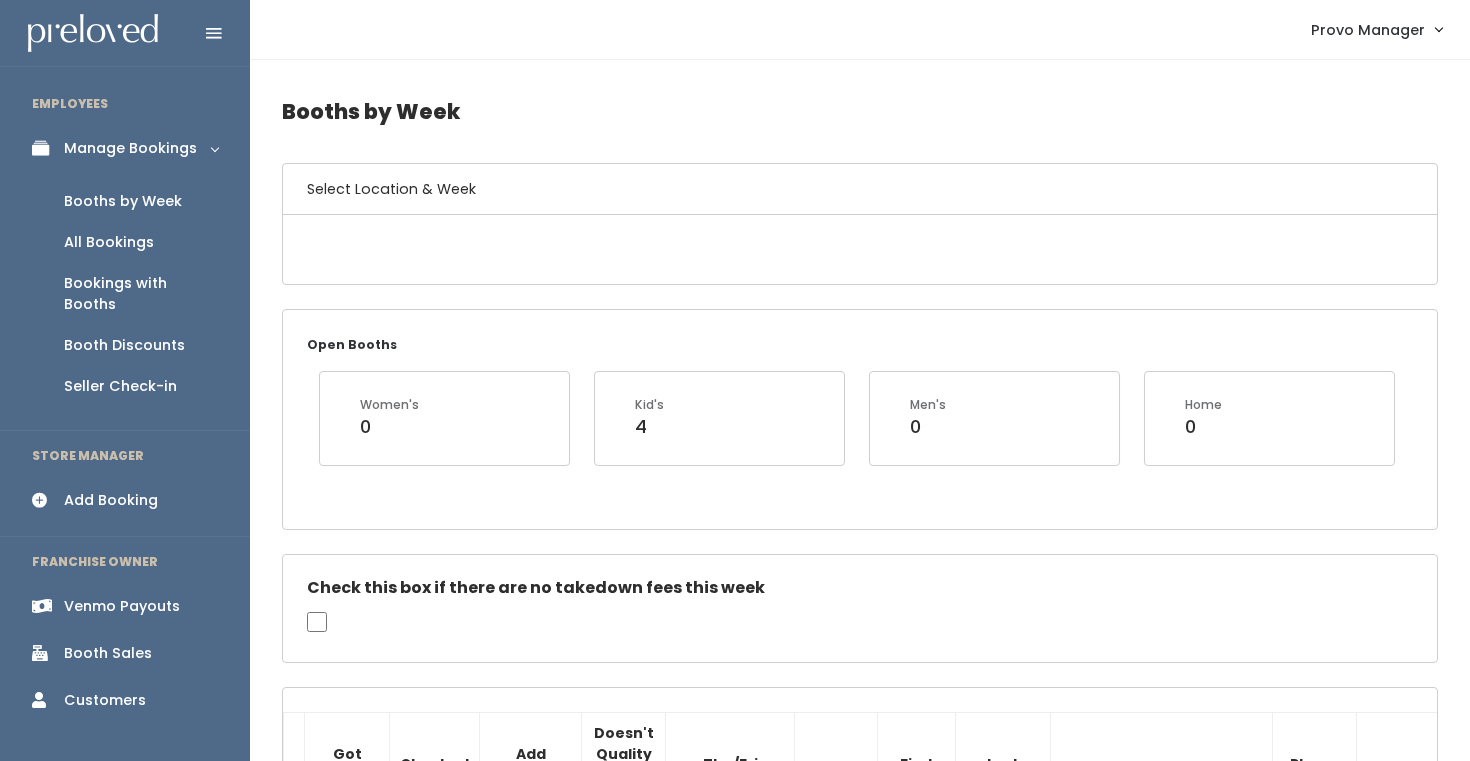scroll, scrollTop: 0, scrollLeft: 0, axis: both 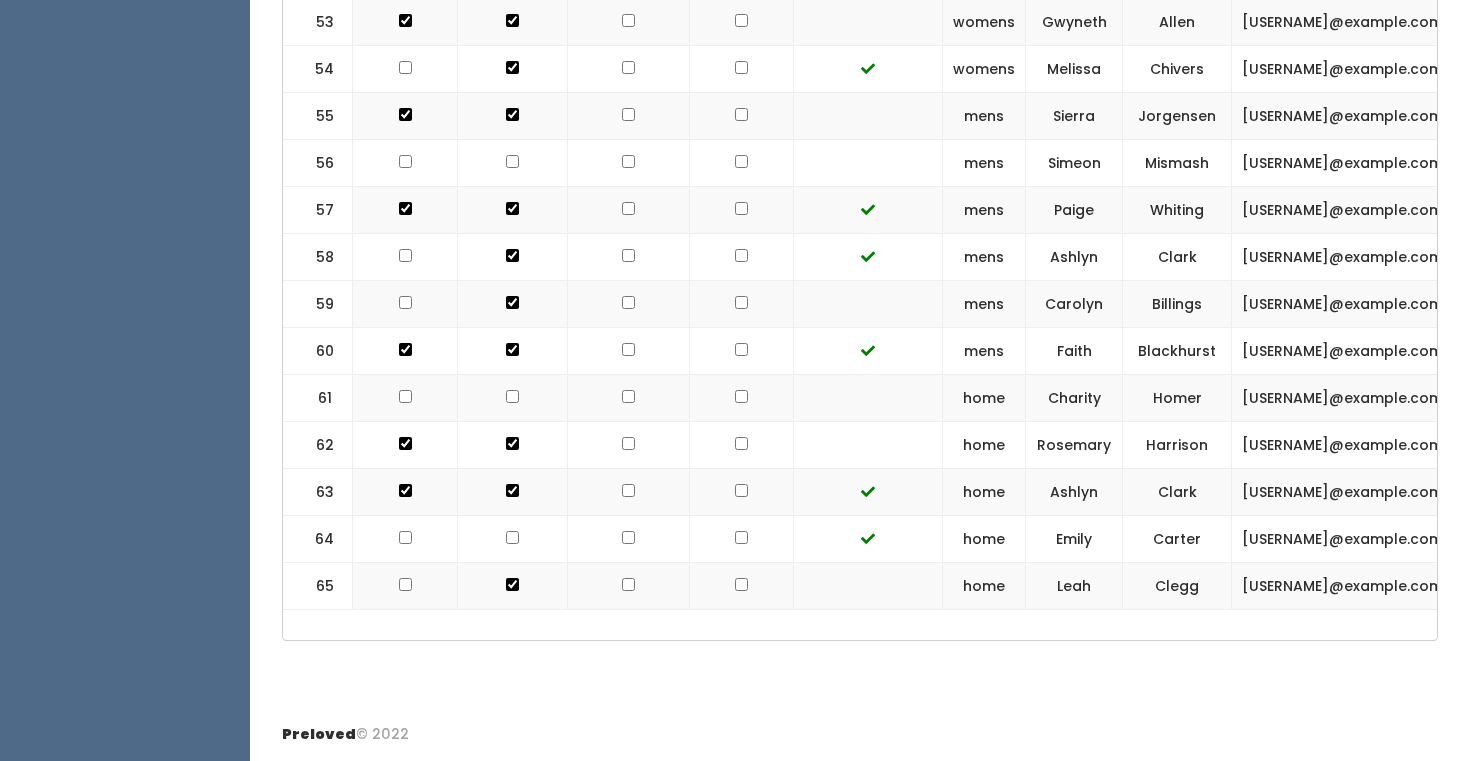 click at bounding box center (405, -2371) 